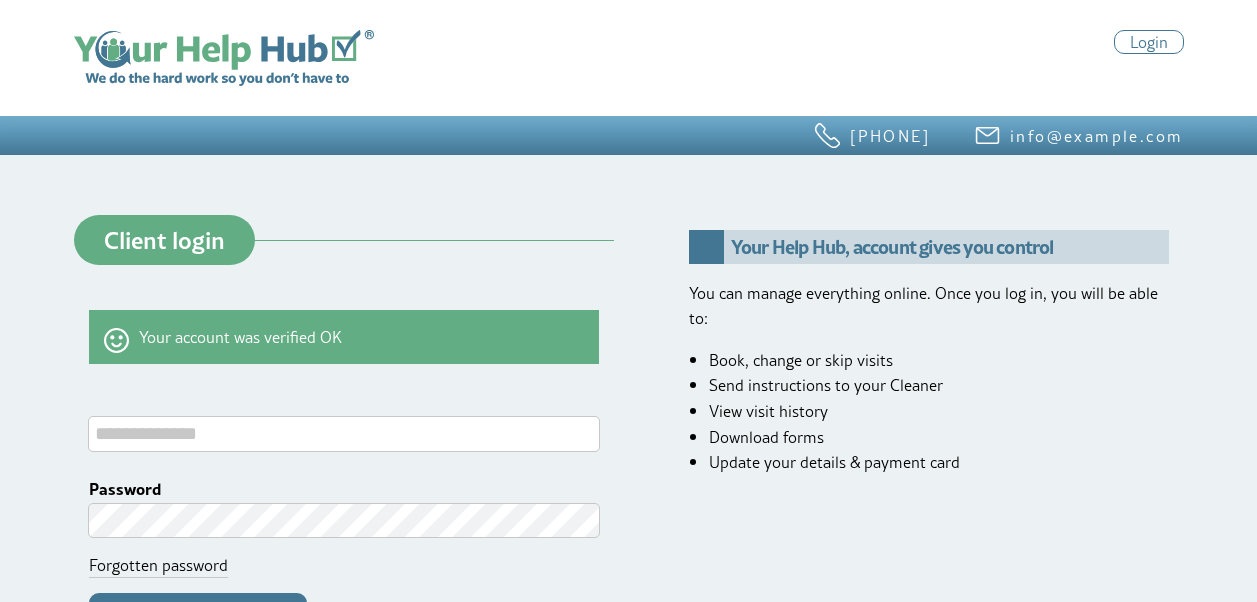 scroll, scrollTop: 0, scrollLeft: 0, axis: both 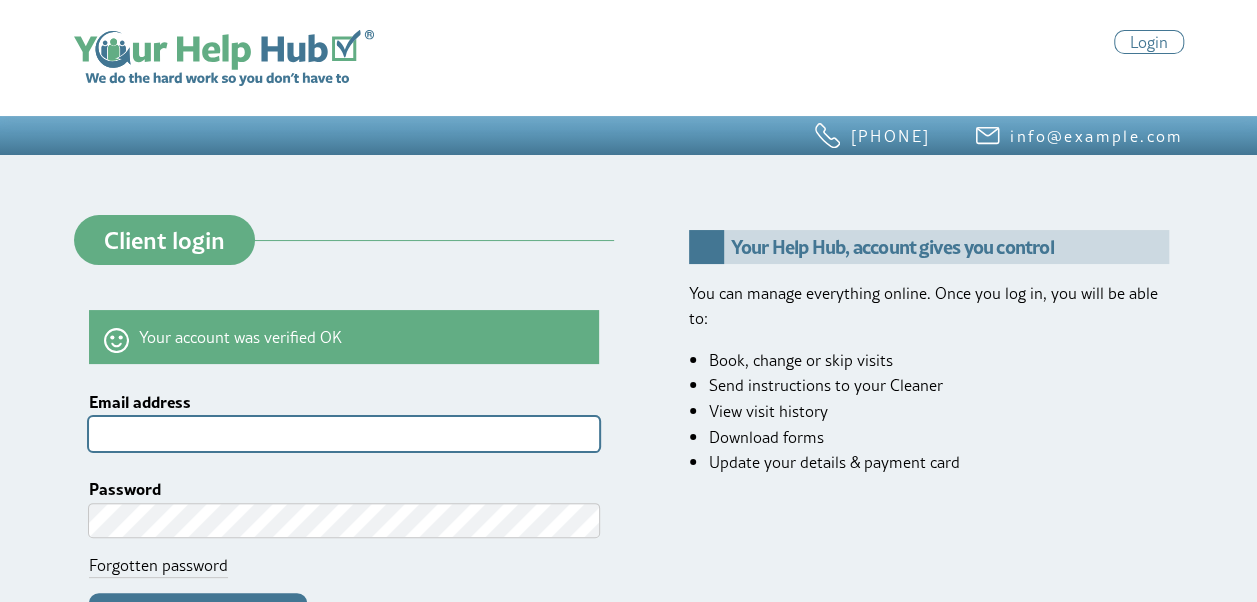click on "Email address" at bounding box center [344, 433] 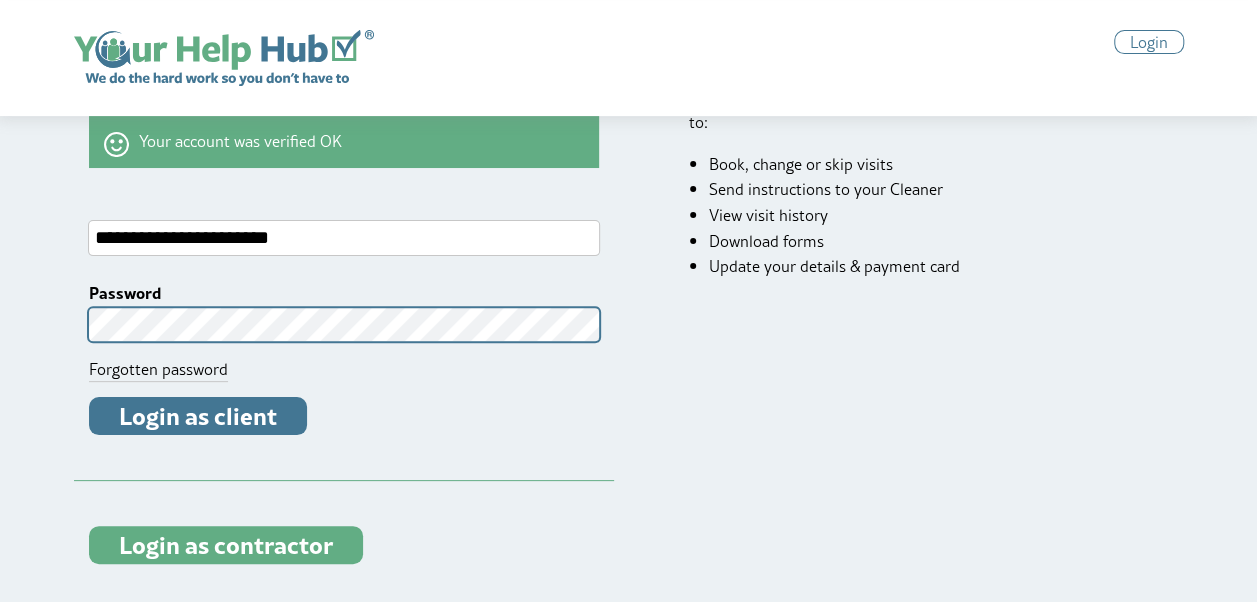 scroll, scrollTop: 200, scrollLeft: 0, axis: vertical 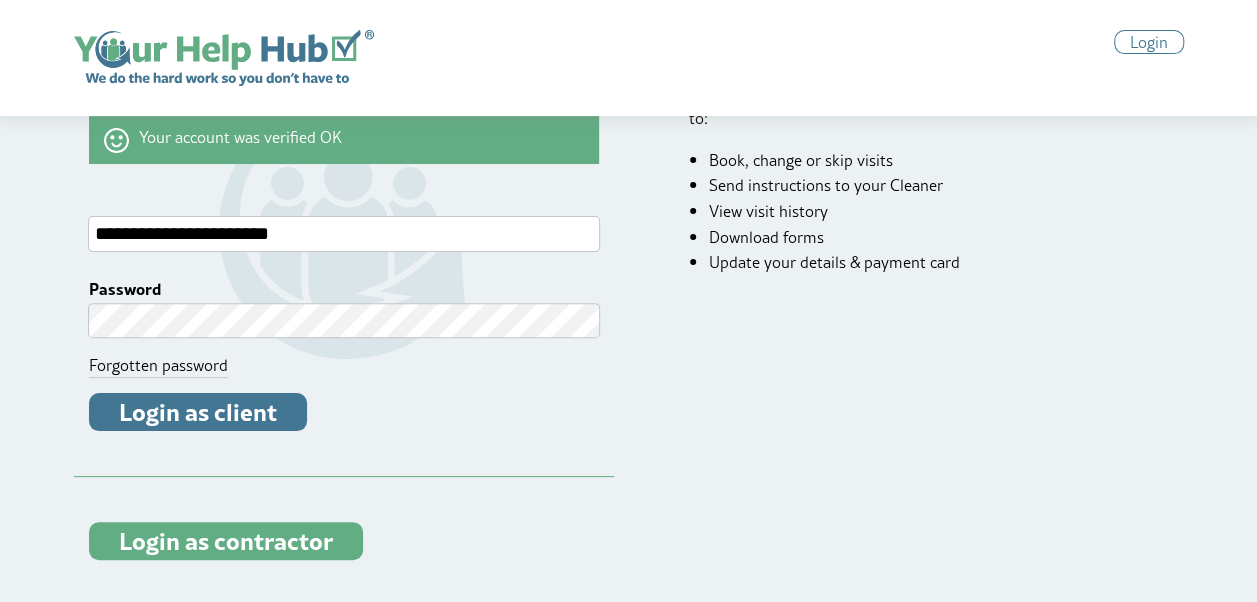 click on "Login as contractor" at bounding box center [226, 541] 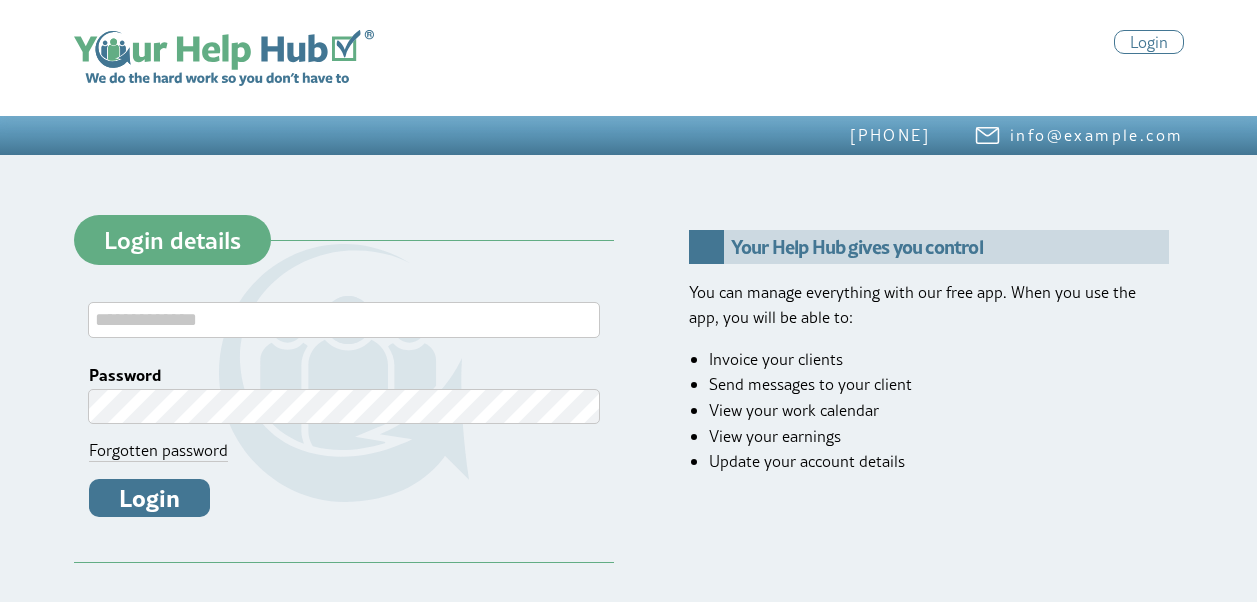 scroll, scrollTop: 0, scrollLeft: 0, axis: both 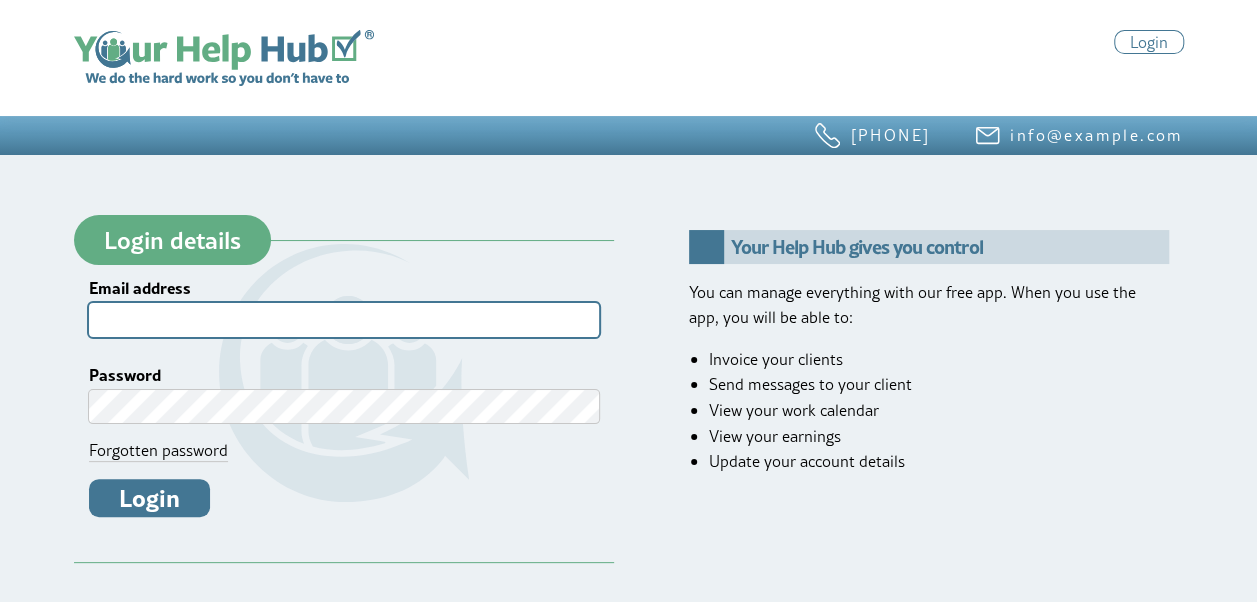 click on "Email address" at bounding box center (344, 319) 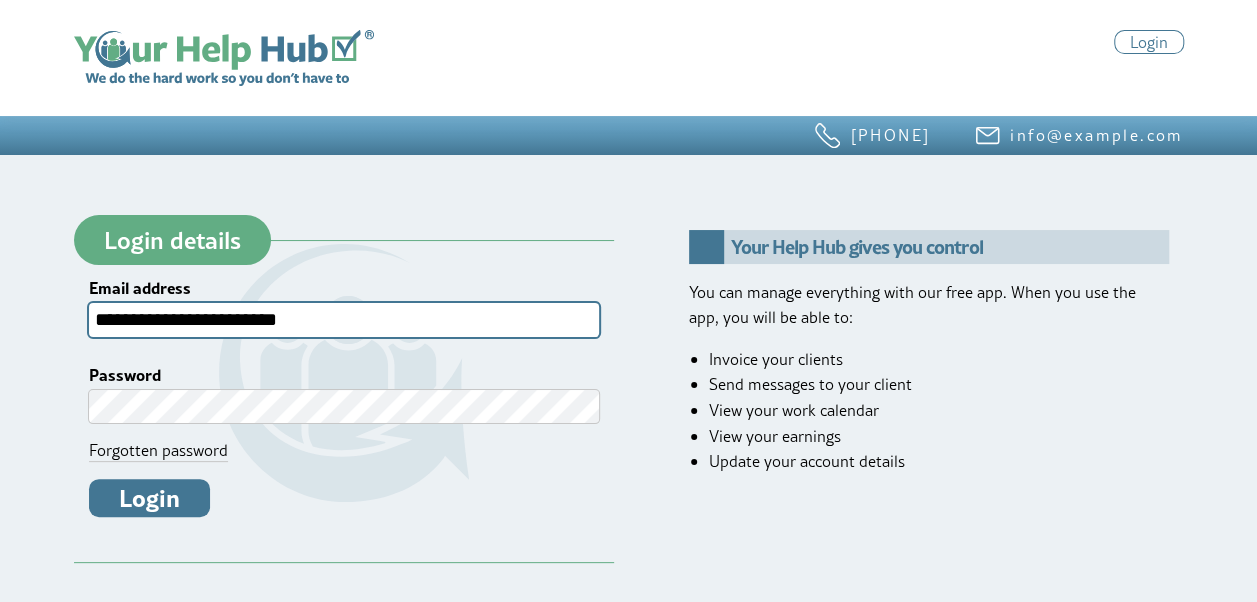 click on "**********" at bounding box center [344, 319] 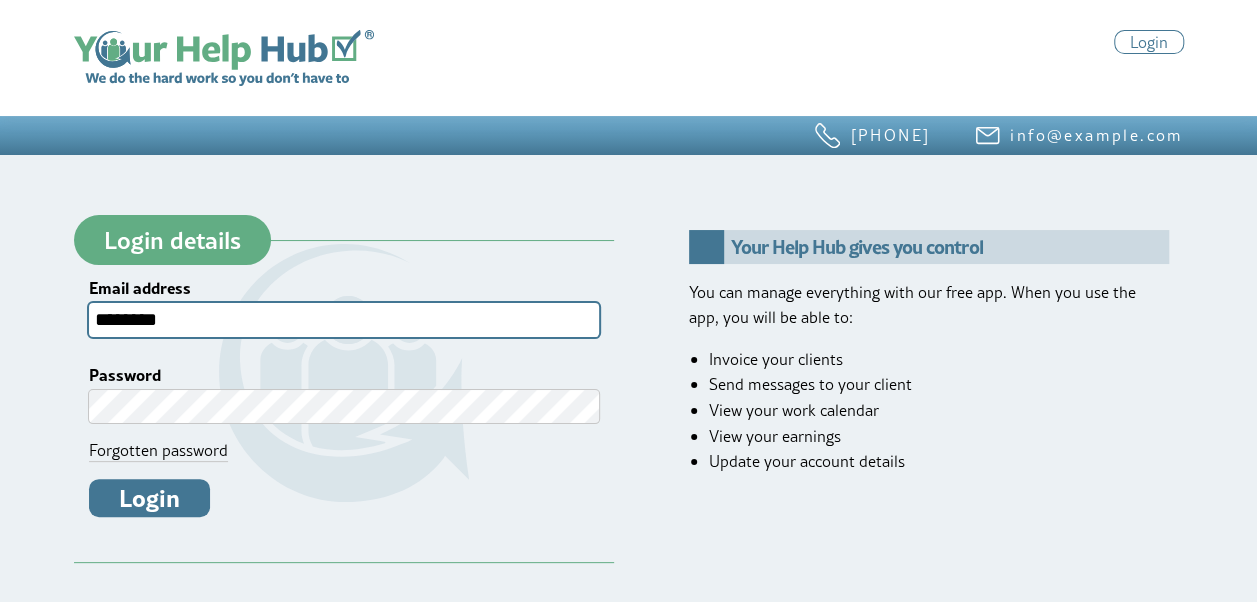 type on "**********" 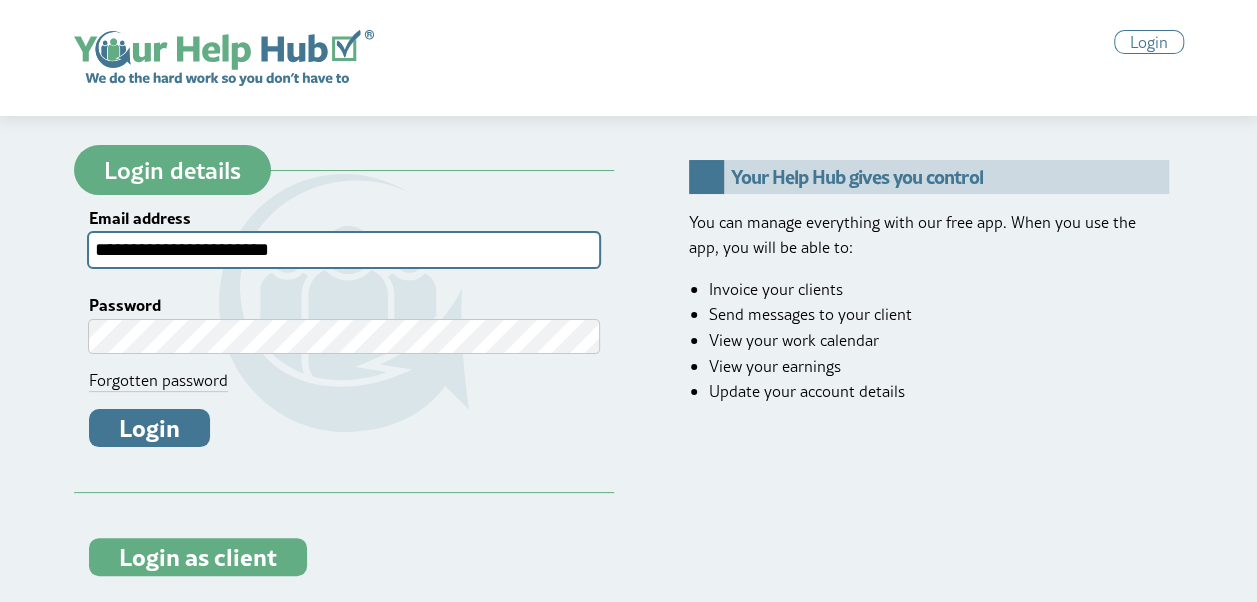 scroll, scrollTop: 100, scrollLeft: 0, axis: vertical 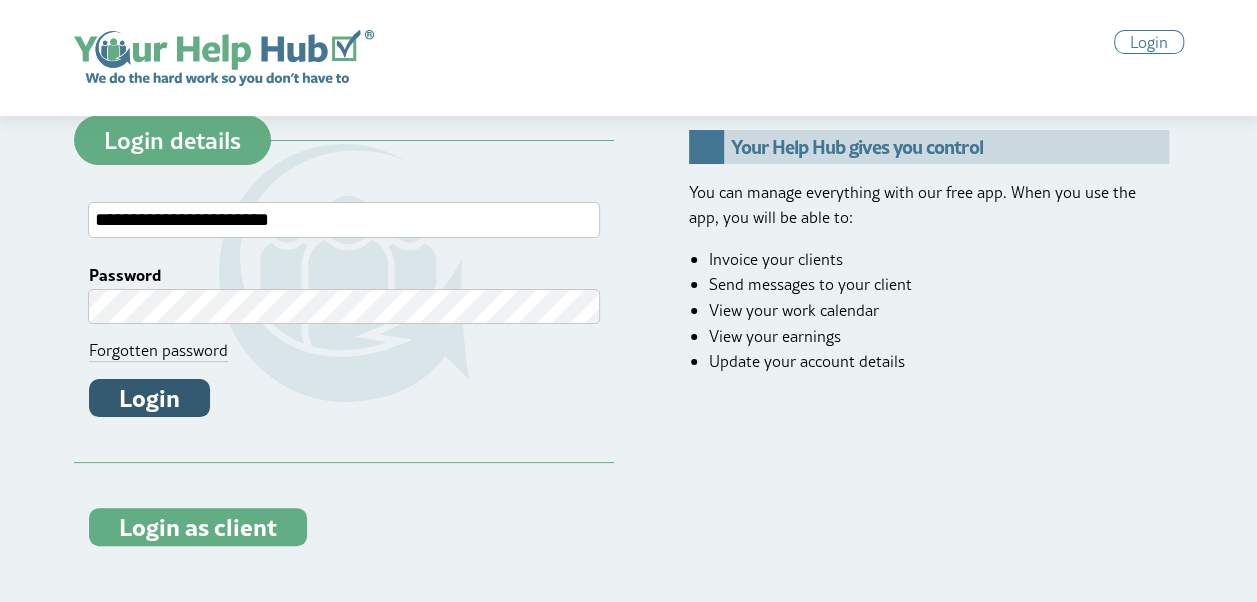 click on "Login" at bounding box center (149, 398) 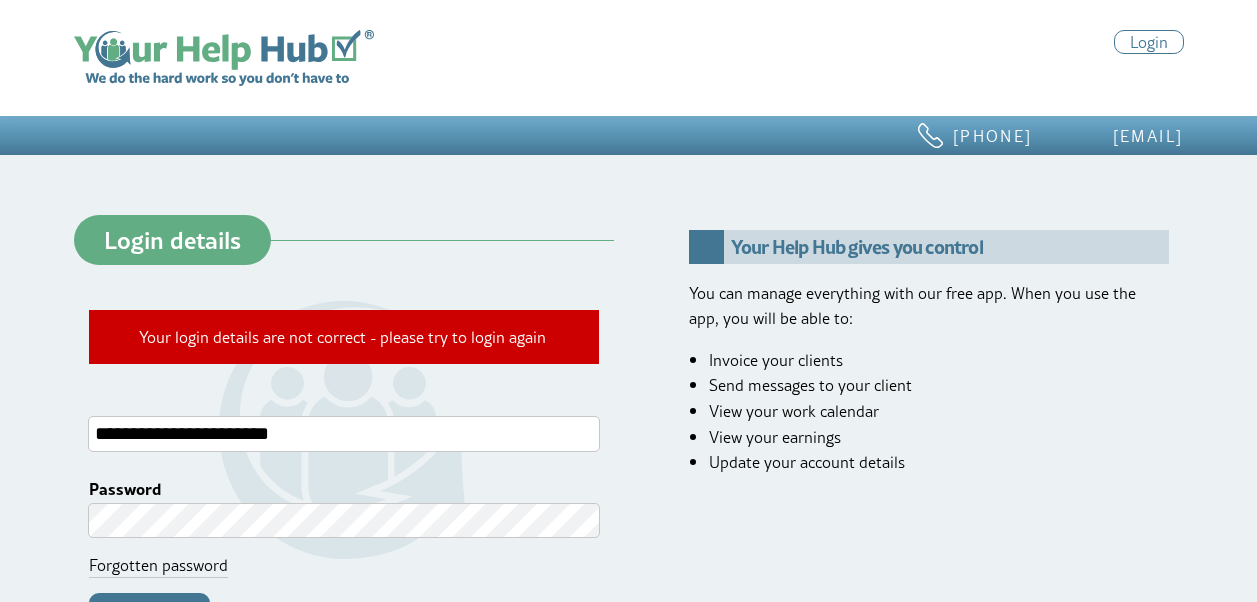 scroll, scrollTop: 0, scrollLeft: 0, axis: both 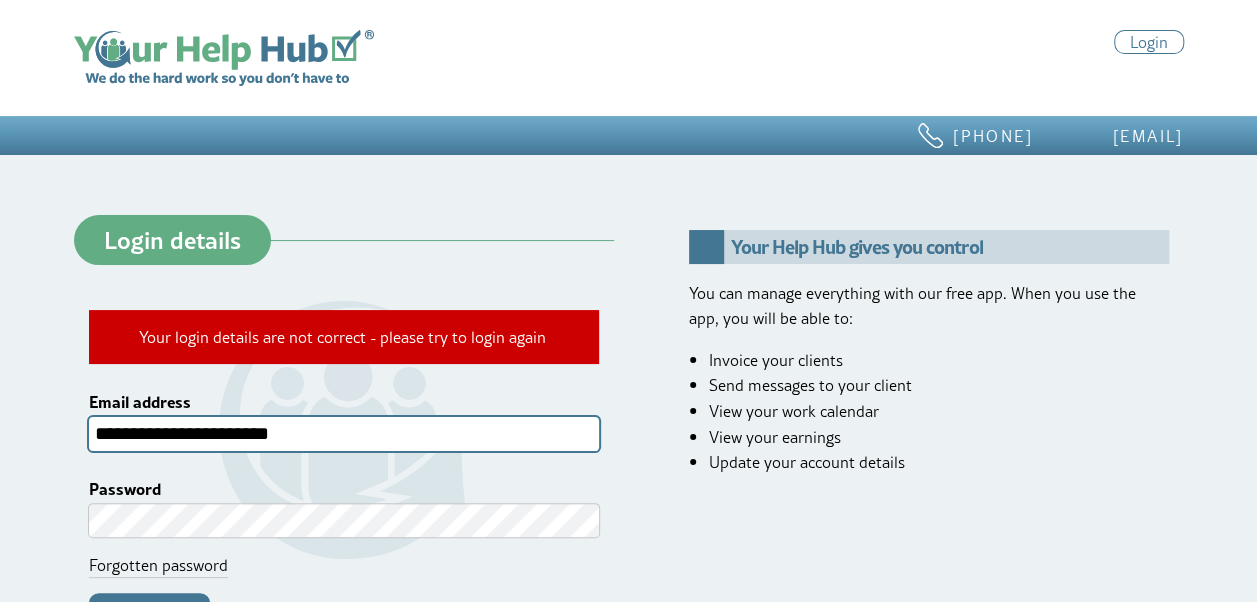 click on "**********" at bounding box center [344, 433] 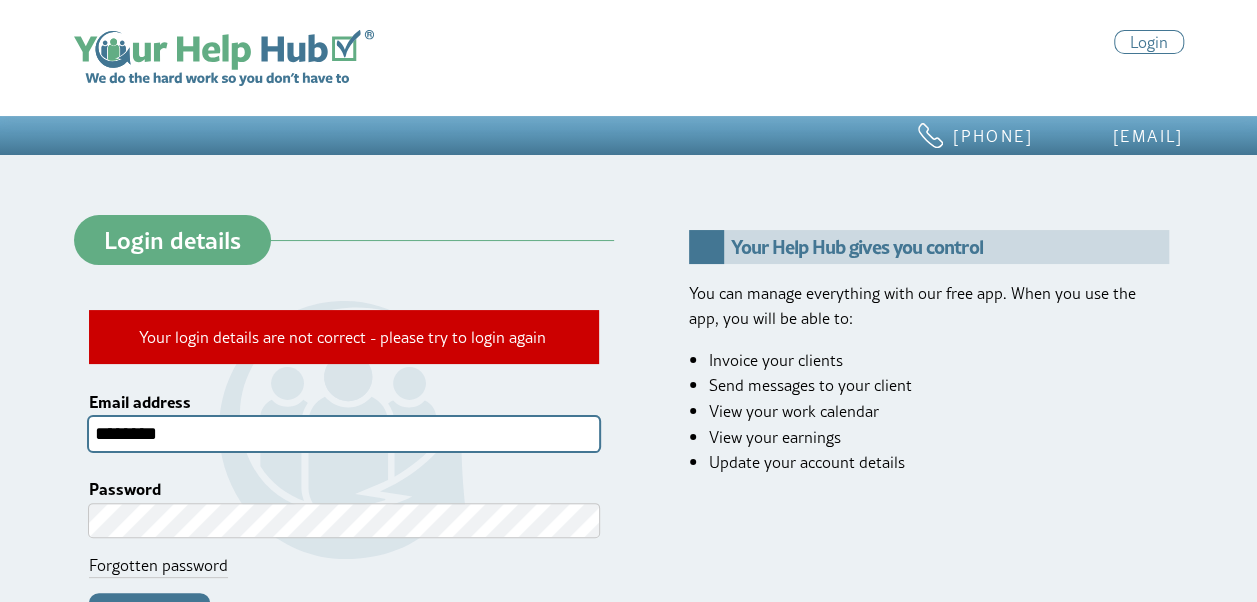 type on "**********" 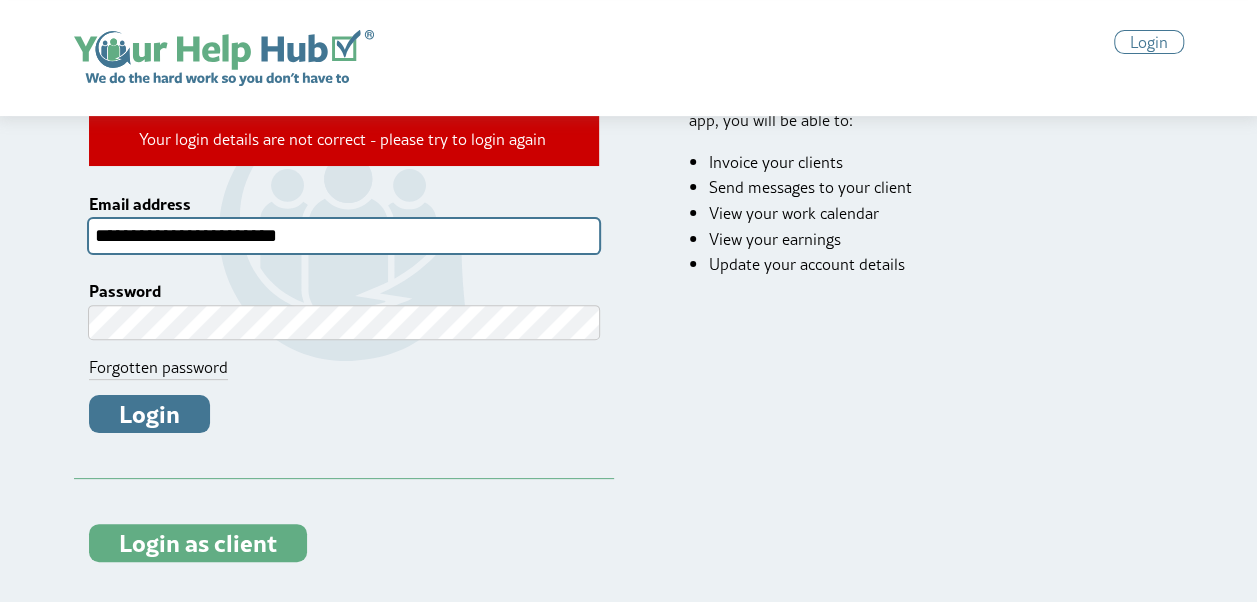 scroll, scrollTop: 200, scrollLeft: 0, axis: vertical 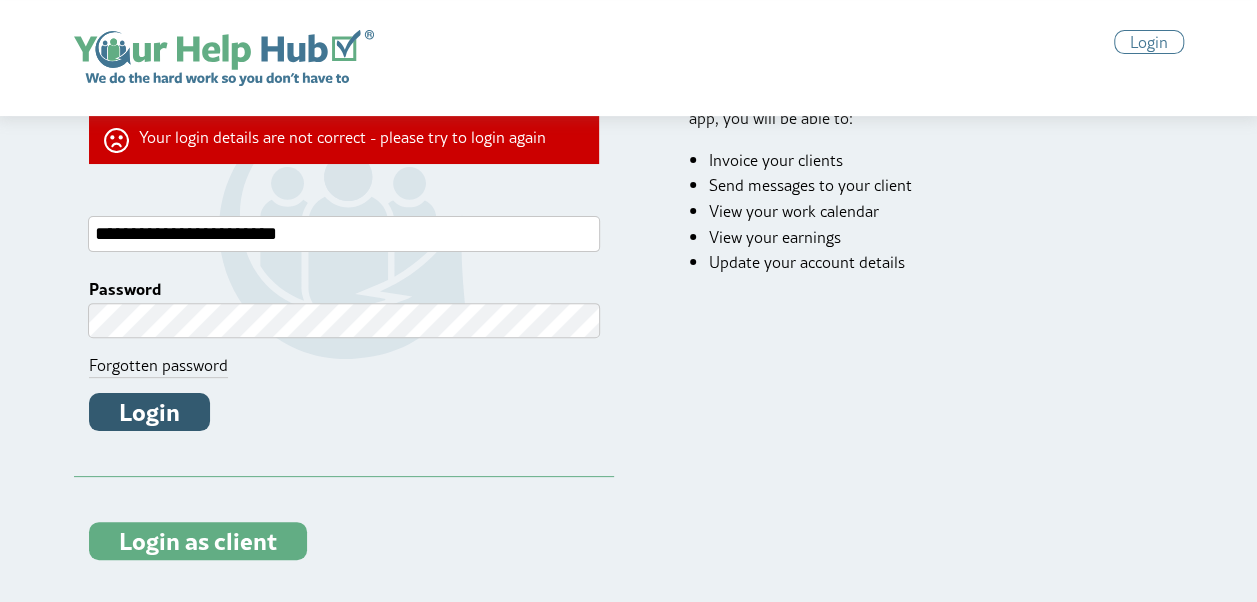 click on "Login" at bounding box center (149, 412) 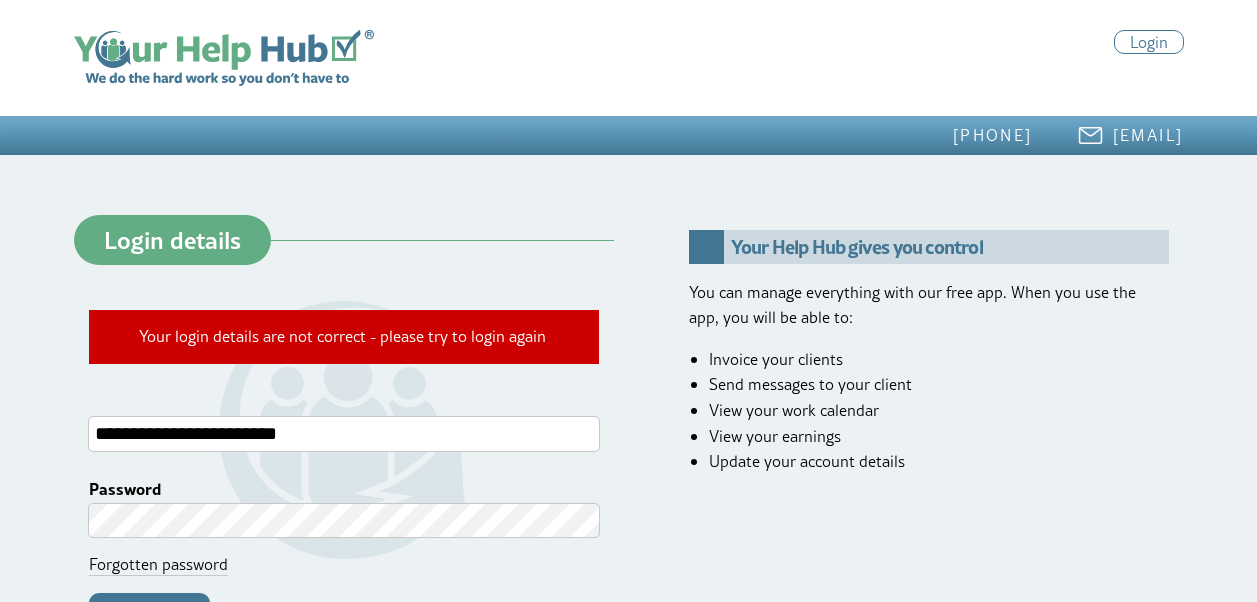 scroll, scrollTop: 0, scrollLeft: 0, axis: both 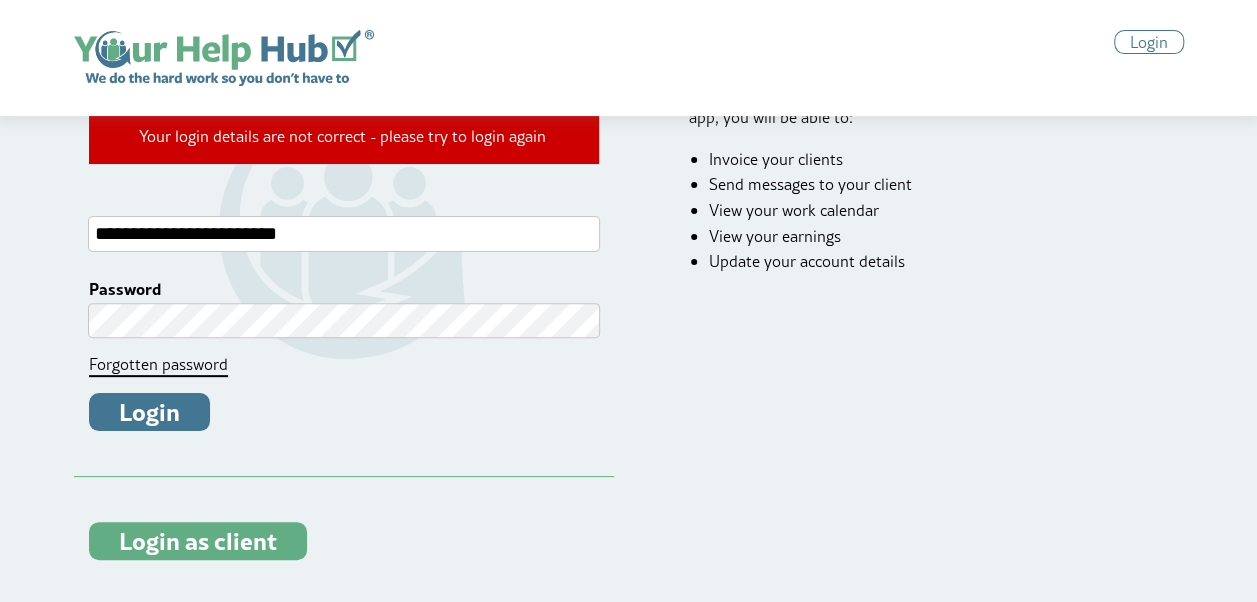 click on "Forgotten password" at bounding box center (158, 365) 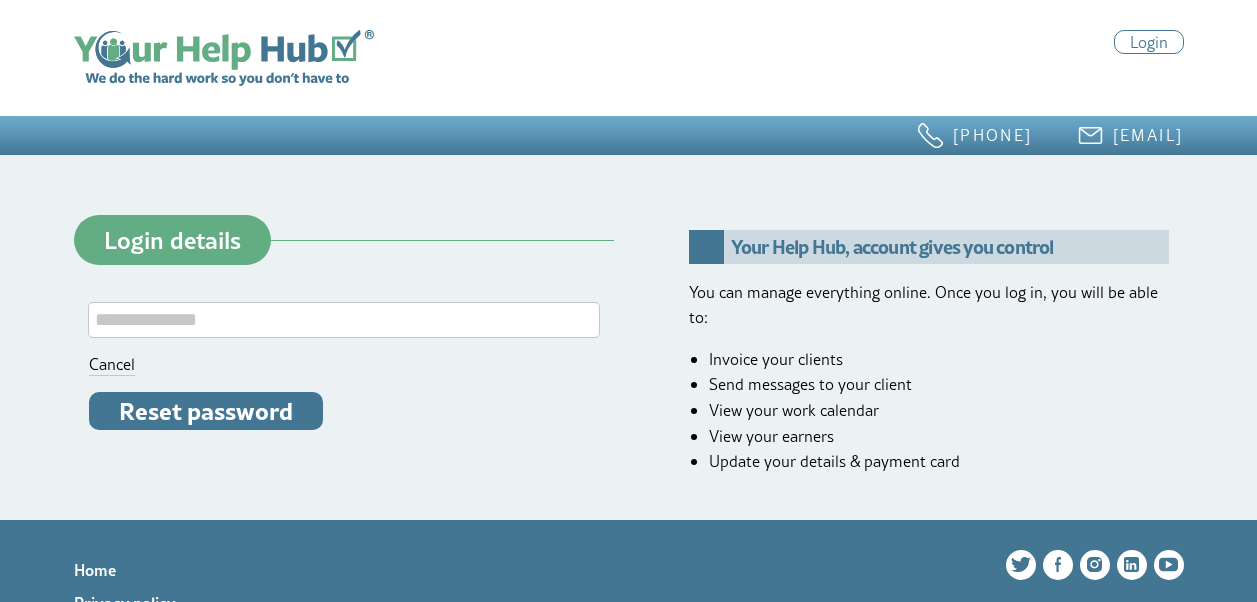 scroll, scrollTop: 0, scrollLeft: 0, axis: both 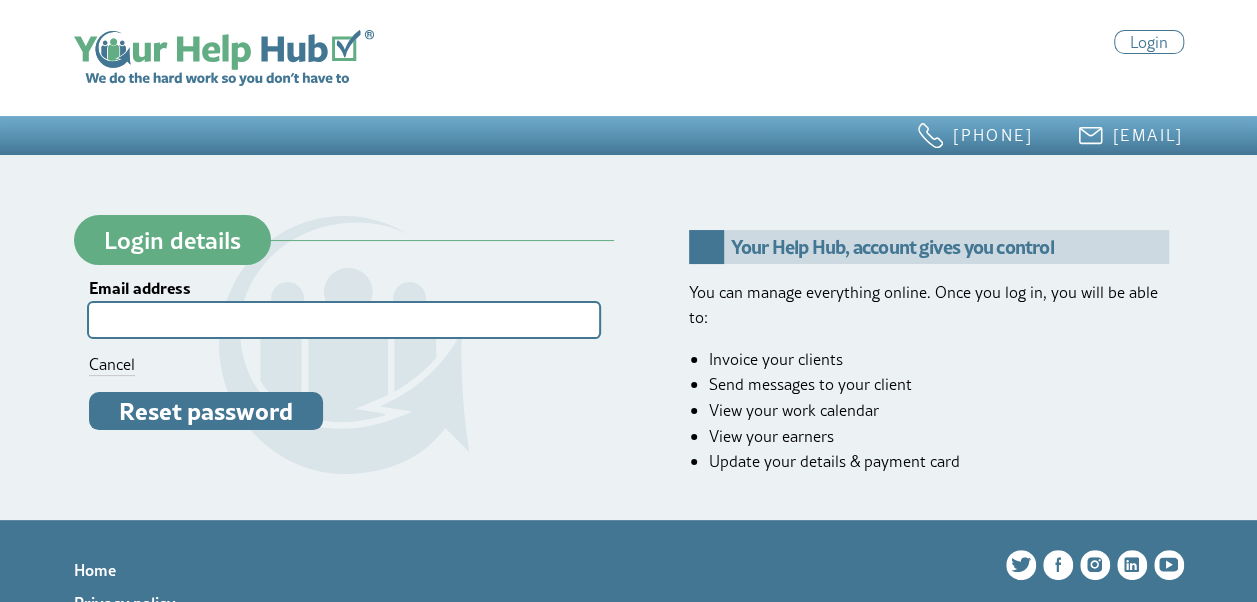 click on "Email address" at bounding box center [344, 319] 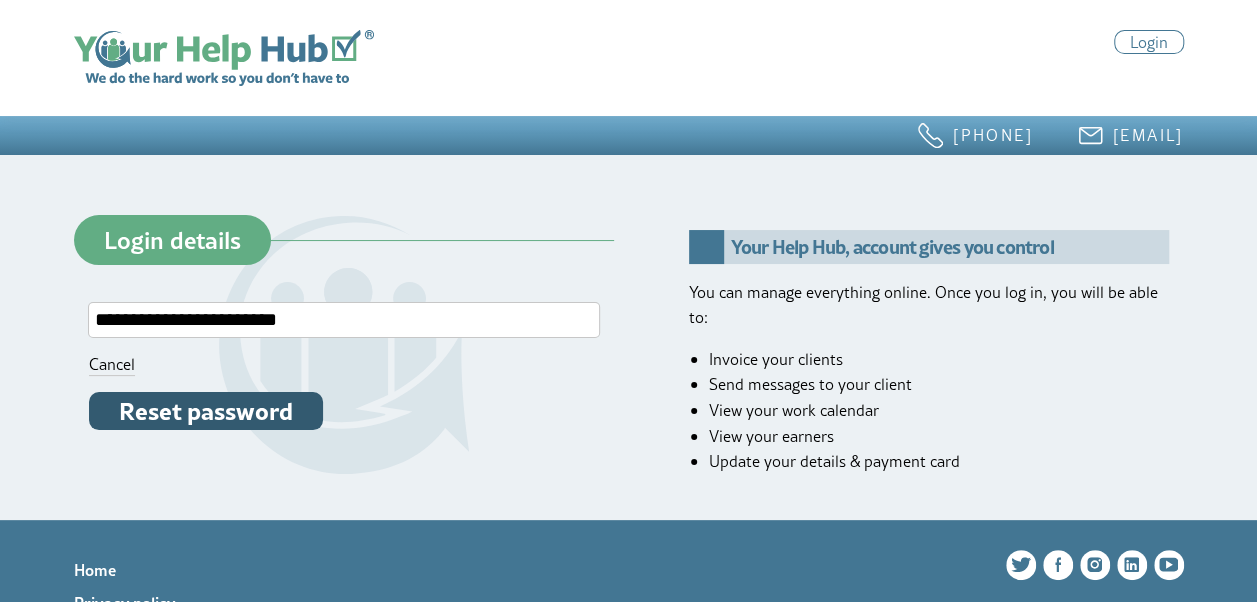 click on "Reset password" at bounding box center [206, 411] 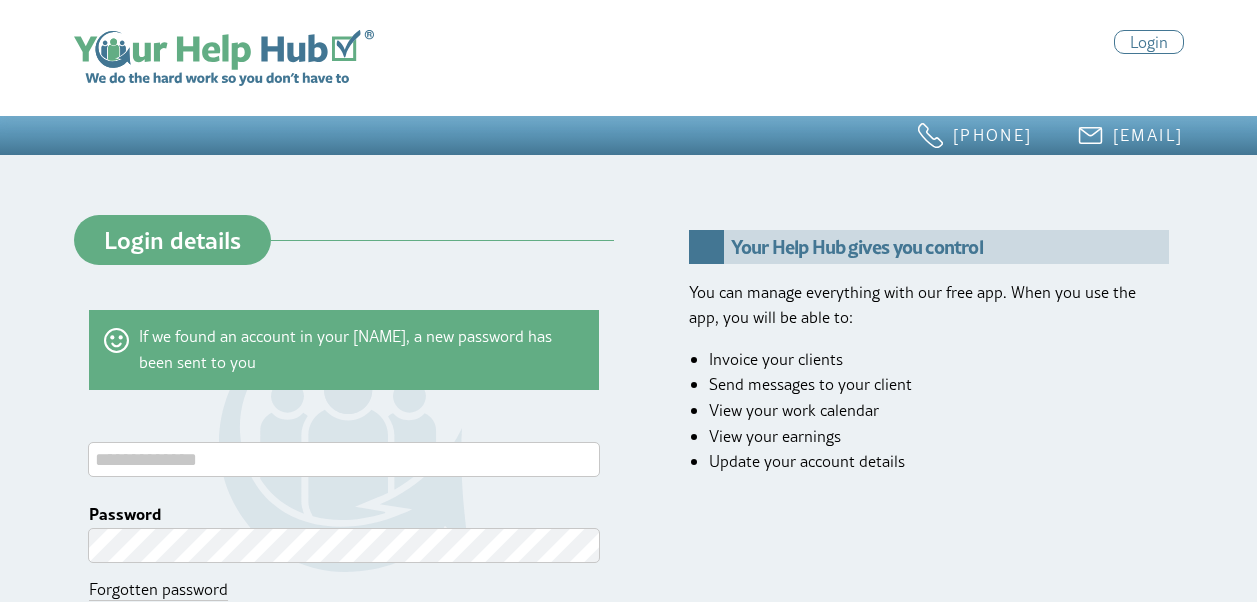 scroll, scrollTop: 0, scrollLeft: 0, axis: both 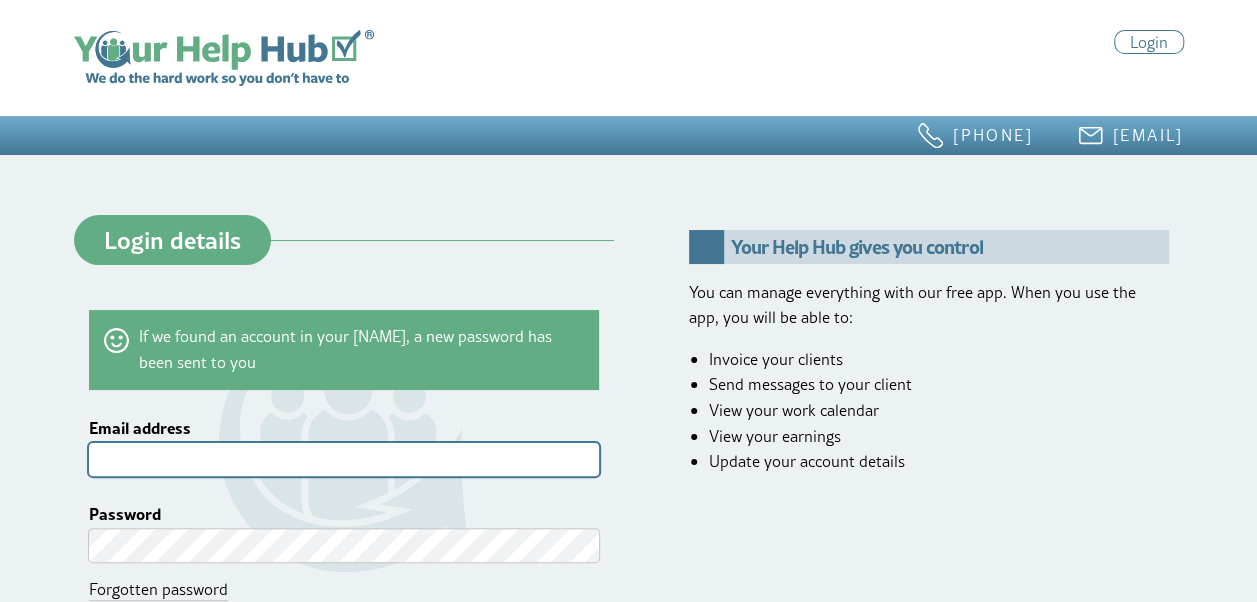 click on "Email address" at bounding box center [344, 459] 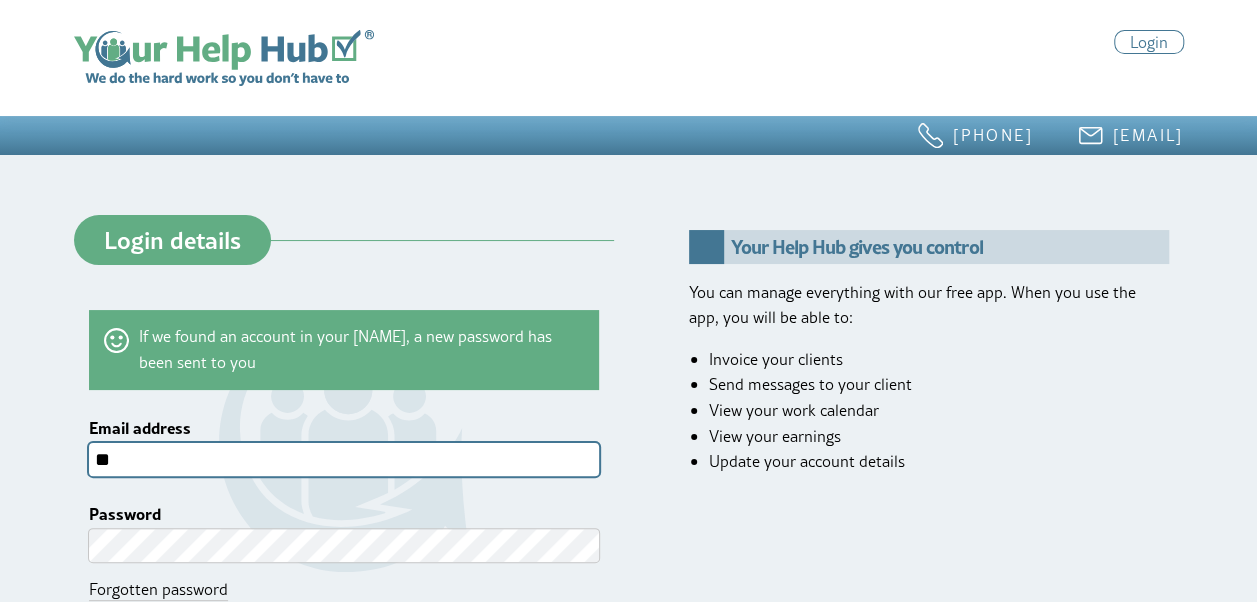 type on "**********" 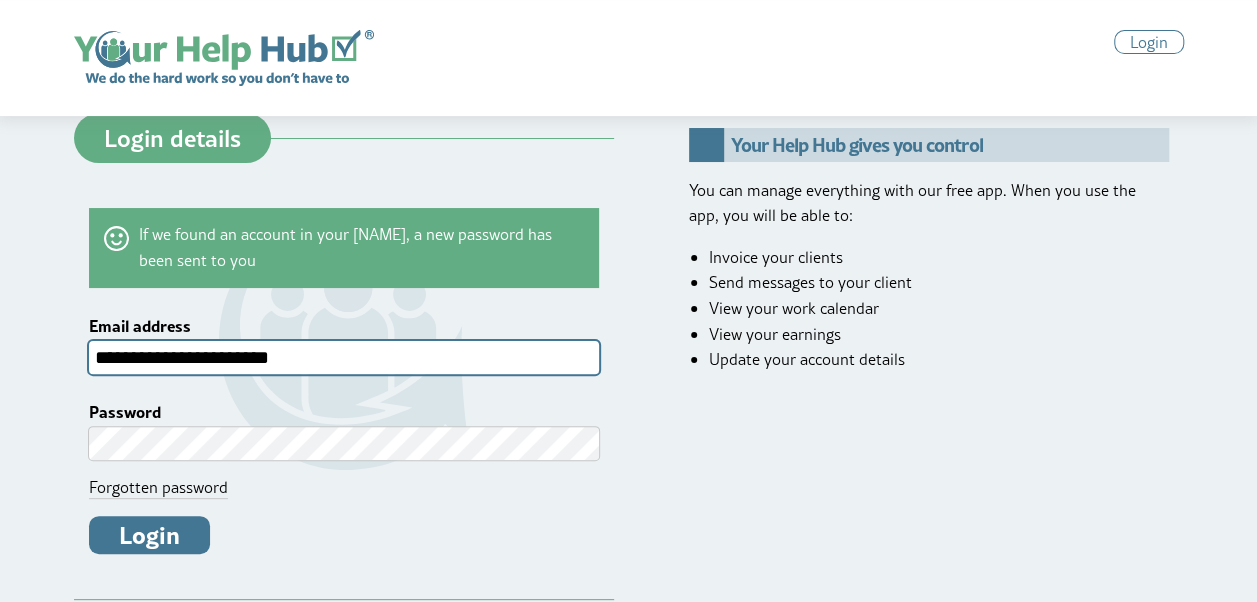 scroll, scrollTop: 200, scrollLeft: 0, axis: vertical 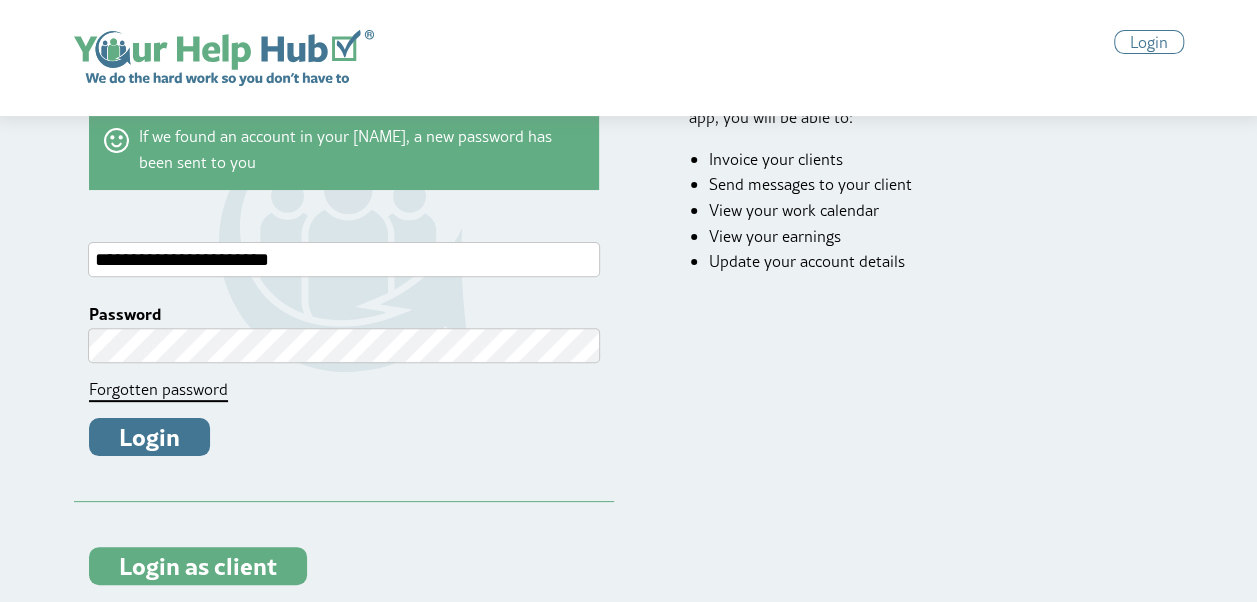 click on "Forgotten password" at bounding box center [158, 390] 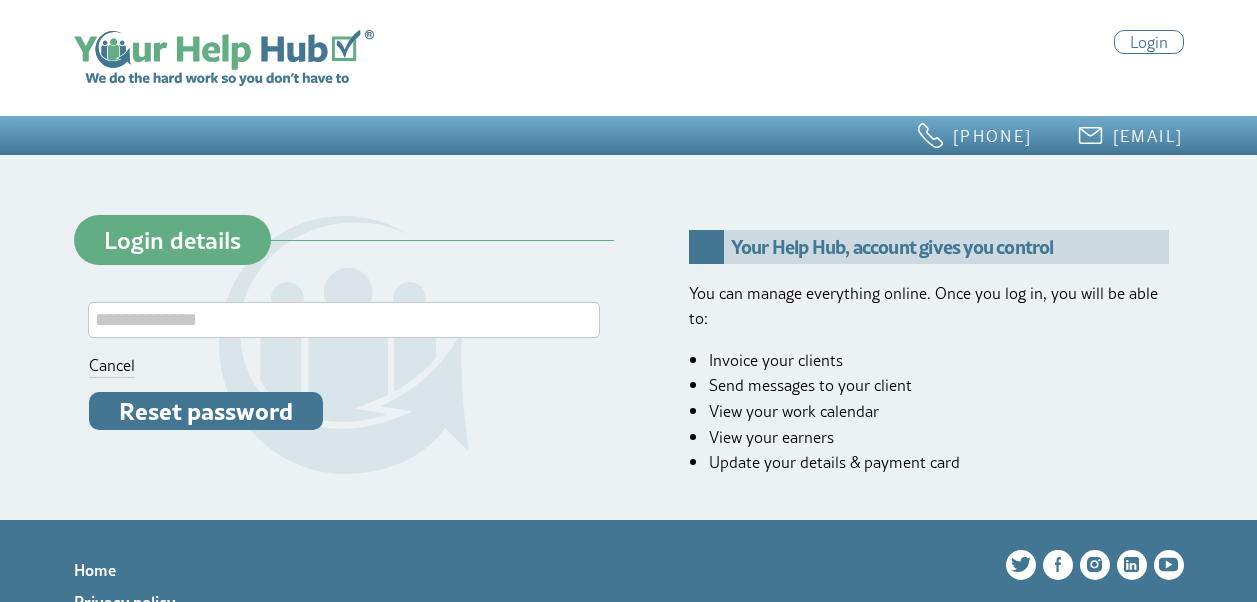 scroll, scrollTop: 0, scrollLeft: 0, axis: both 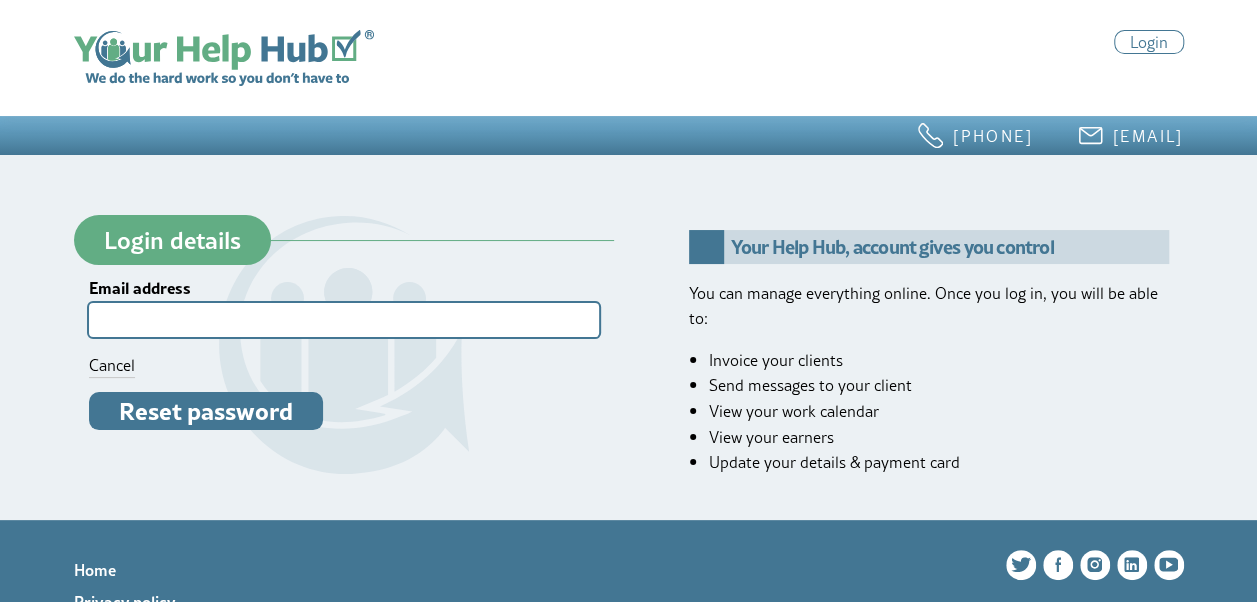 click on "Email address" at bounding box center [344, 319] 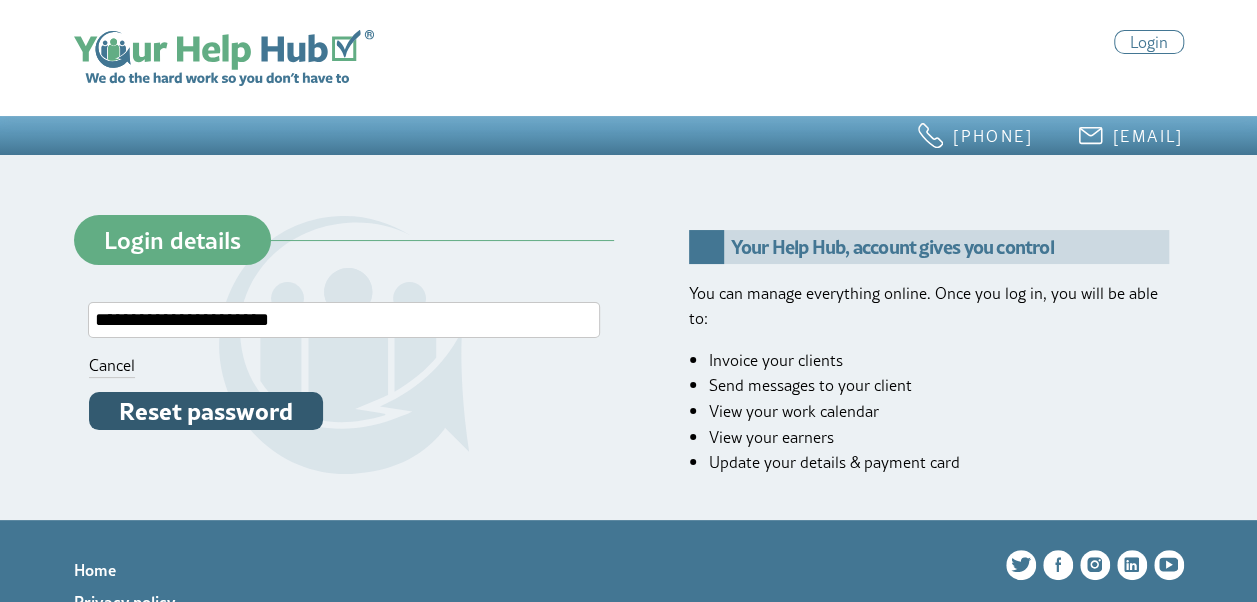click on "Reset password" at bounding box center [206, 411] 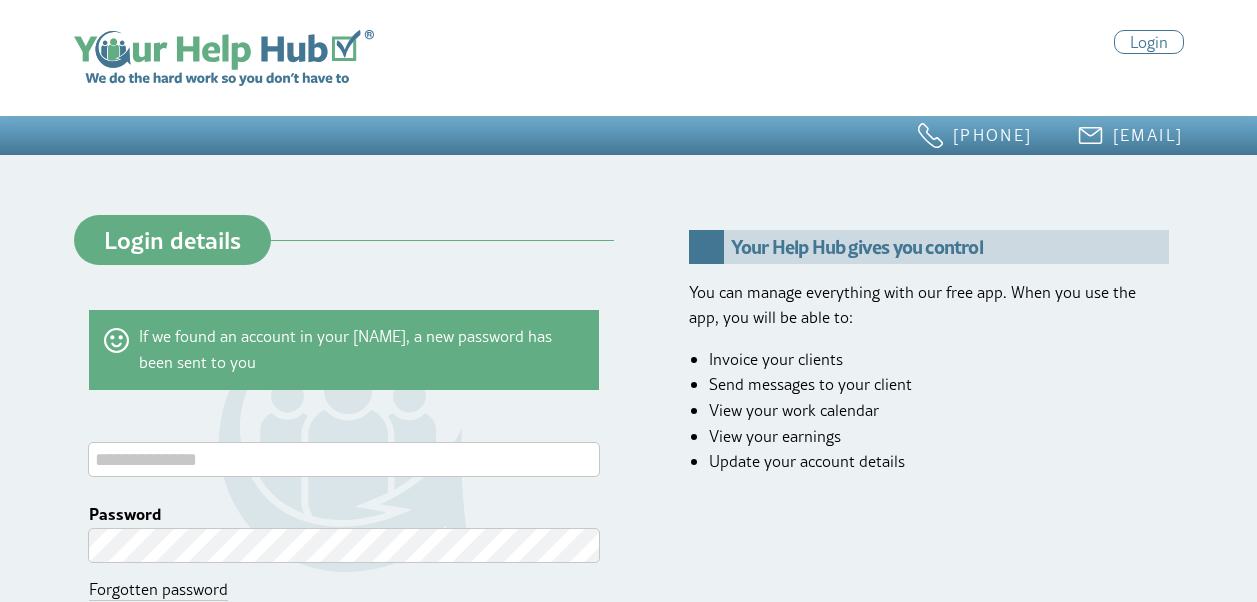 scroll, scrollTop: 0, scrollLeft: 0, axis: both 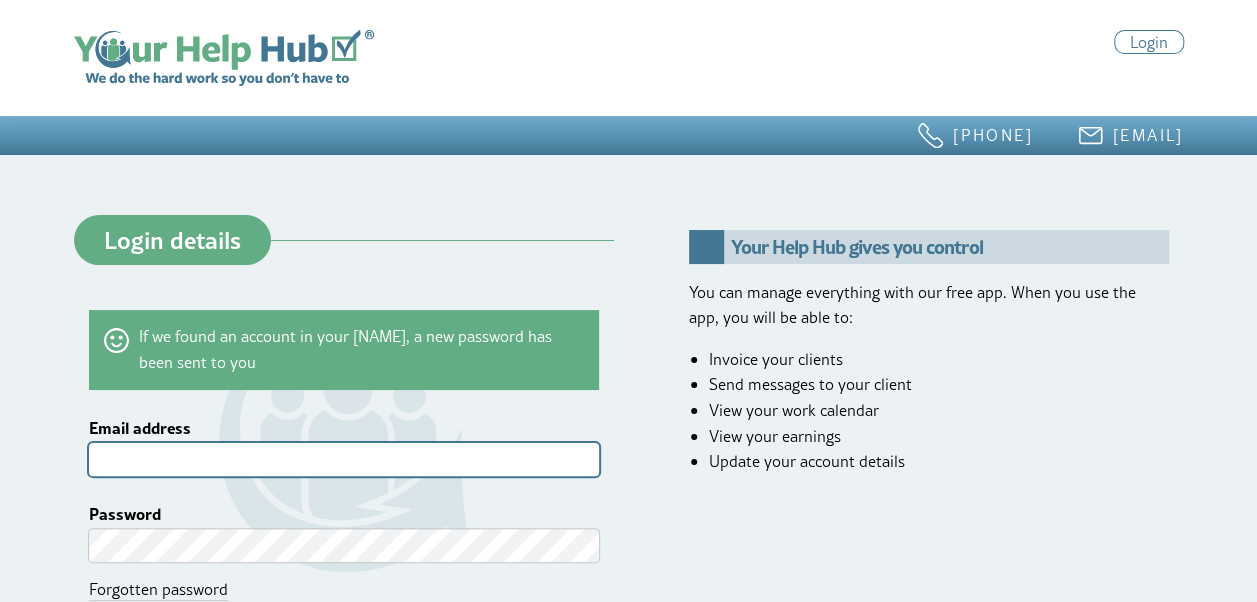 click on "Email address" at bounding box center (344, 459) 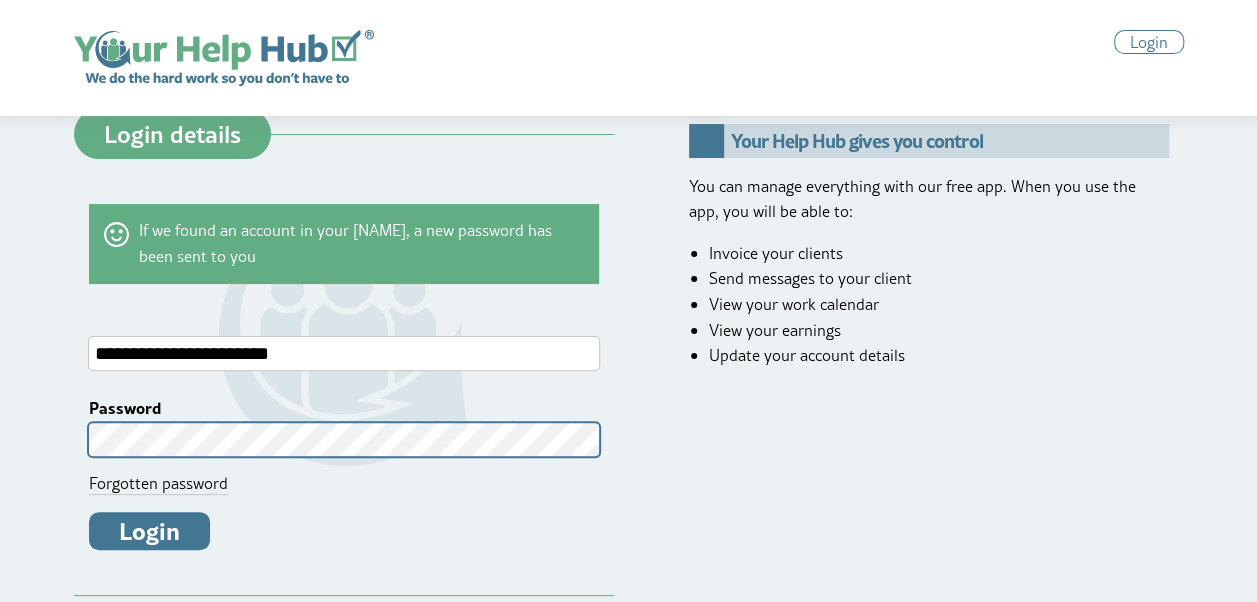 scroll, scrollTop: 300, scrollLeft: 0, axis: vertical 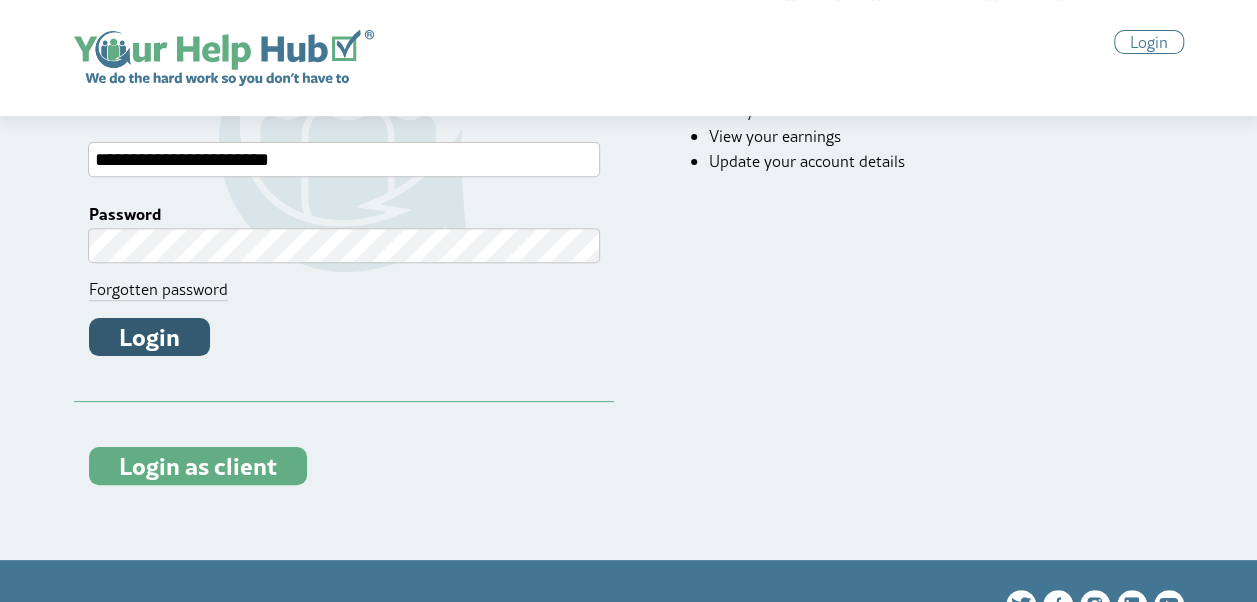 click on "Login" at bounding box center [149, 337] 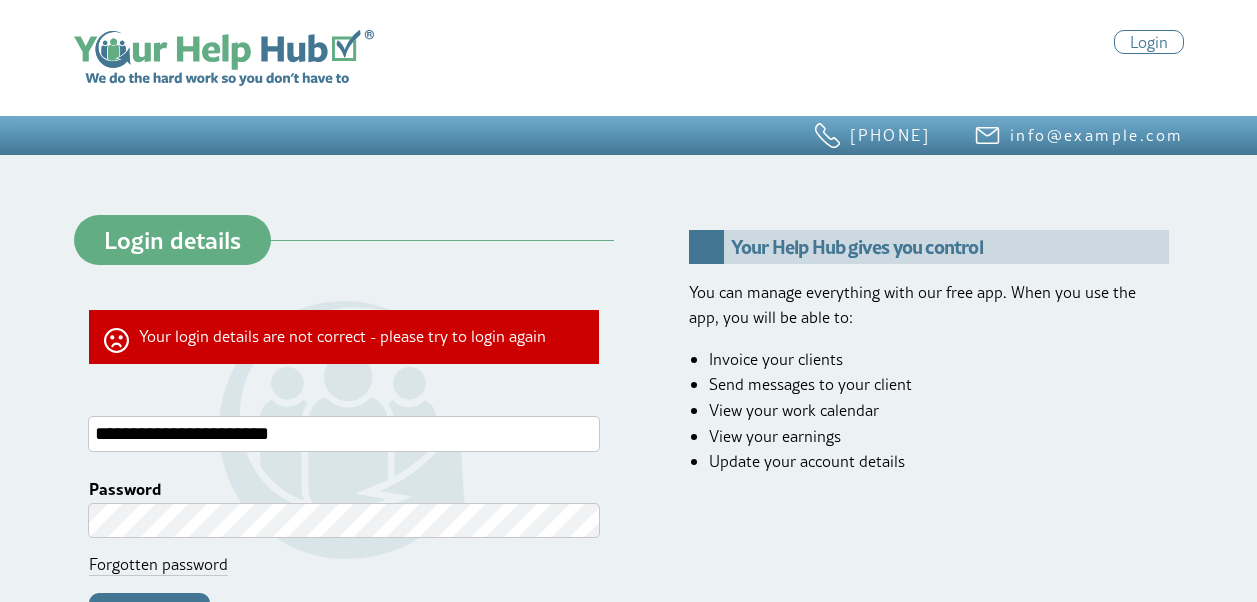 scroll, scrollTop: 0, scrollLeft: 0, axis: both 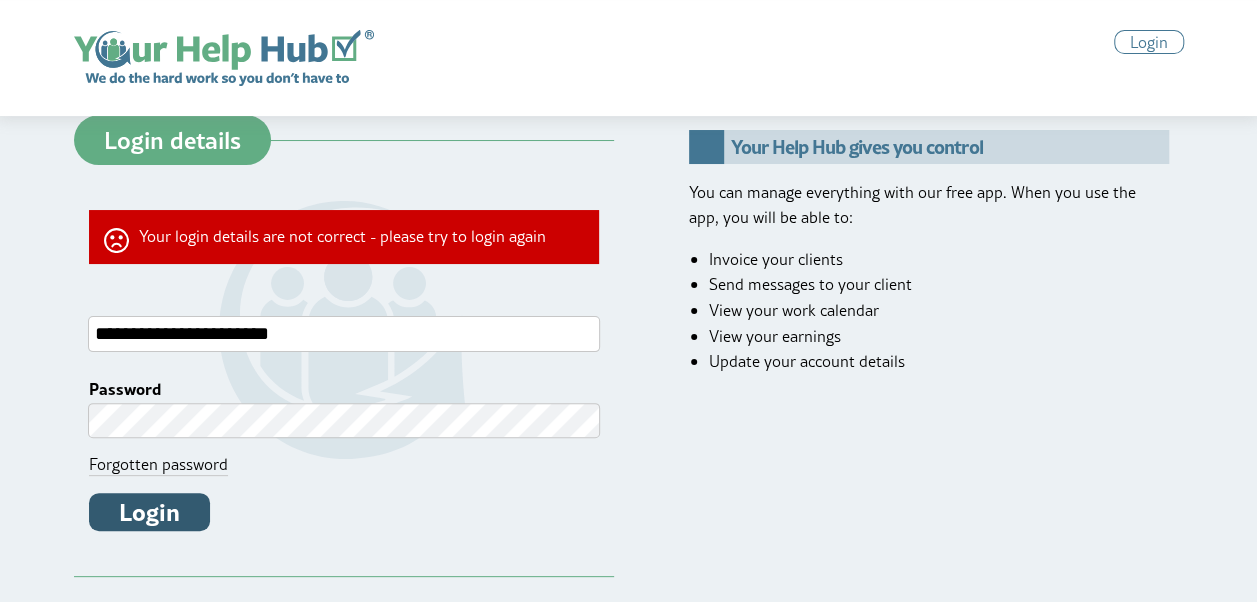 click on "Login" at bounding box center (149, 512) 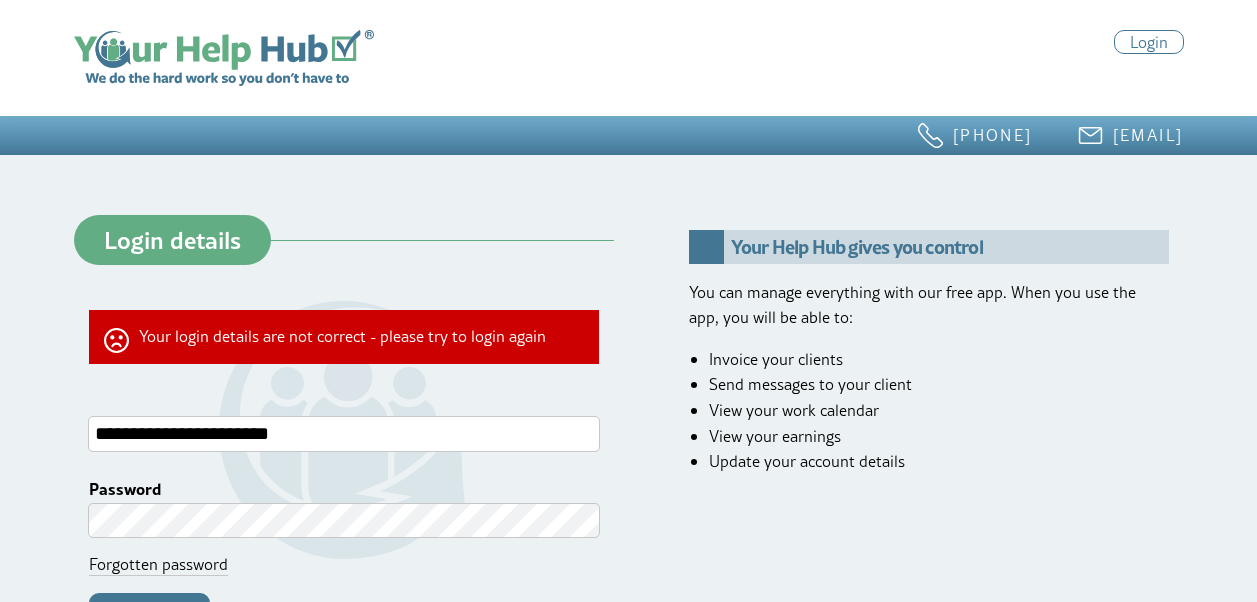 scroll, scrollTop: 0, scrollLeft: 0, axis: both 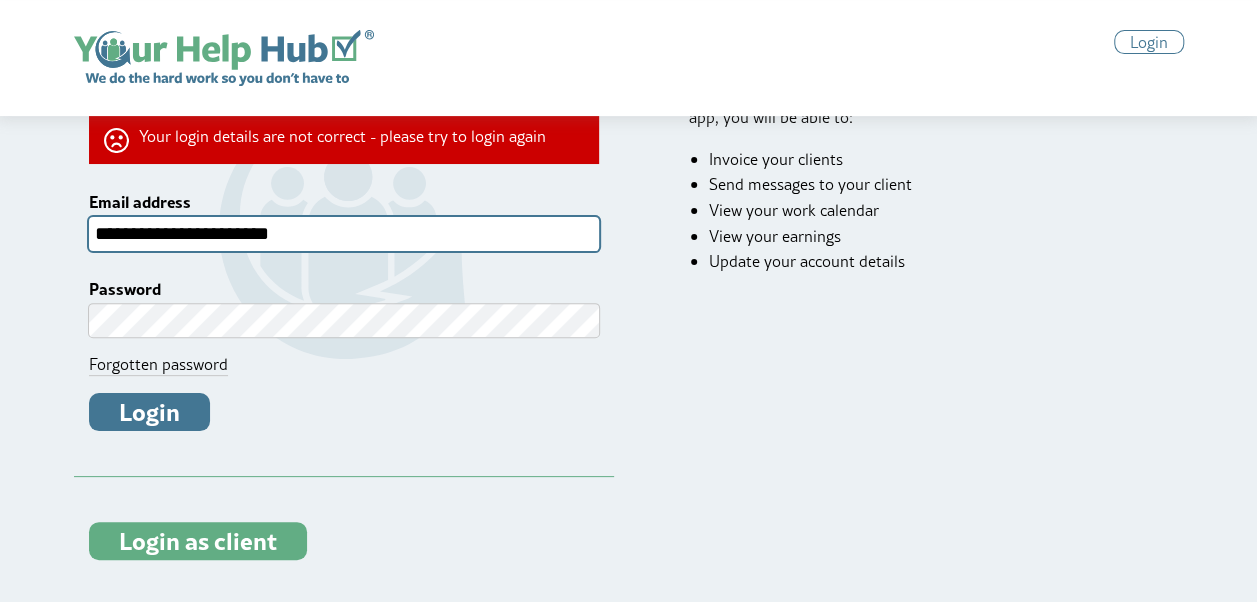 click on "**********" at bounding box center (344, 233) 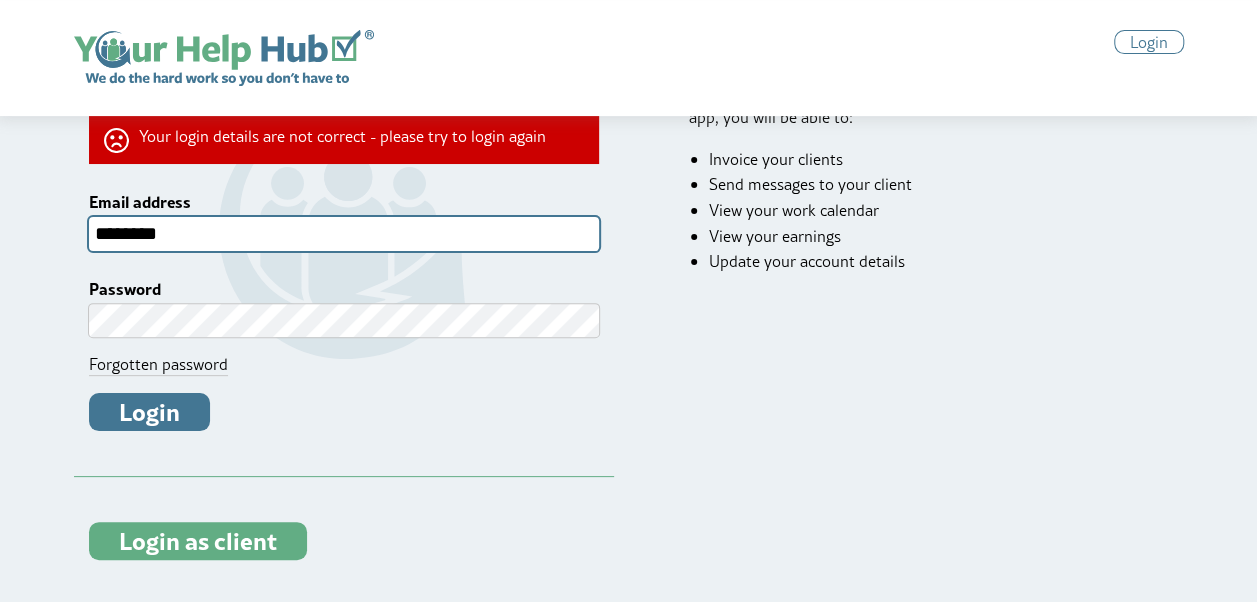 type on "**********" 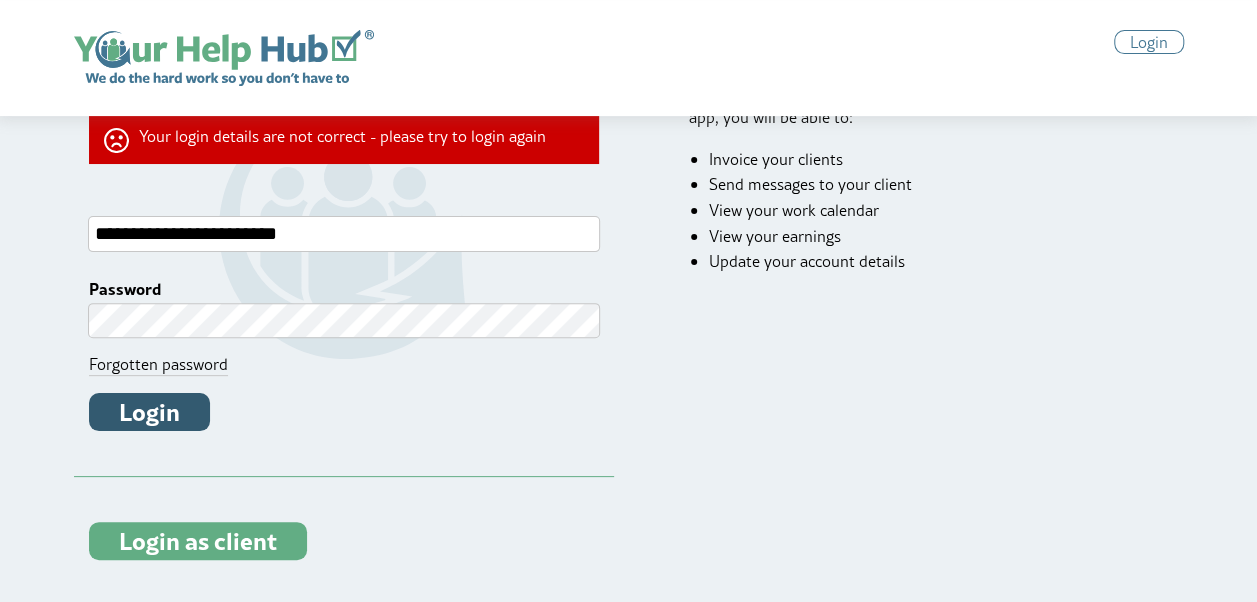click on "Login" at bounding box center (149, 412) 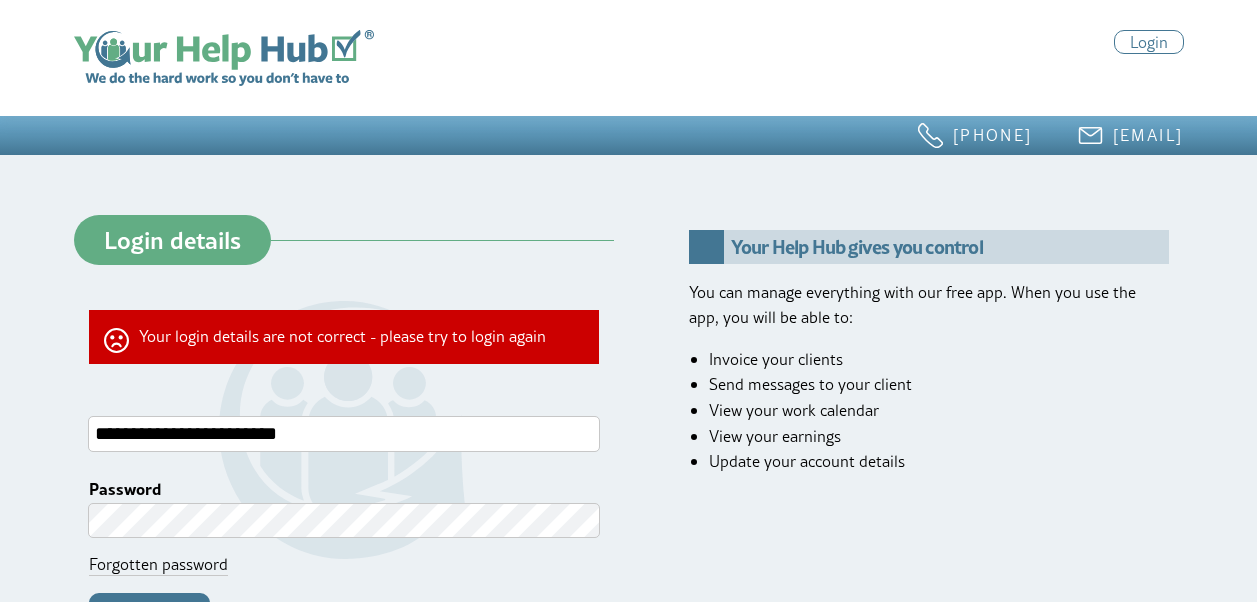 scroll, scrollTop: 0, scrollLeft: 0, axis: both 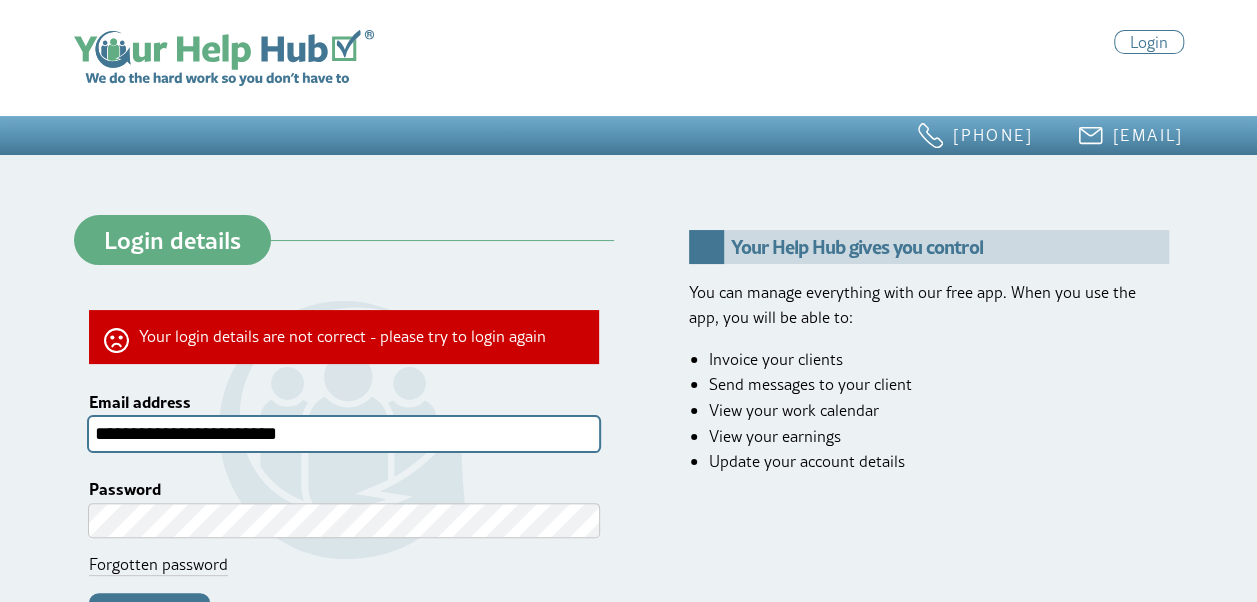 click on "**********" at bounding box center [344, 433] 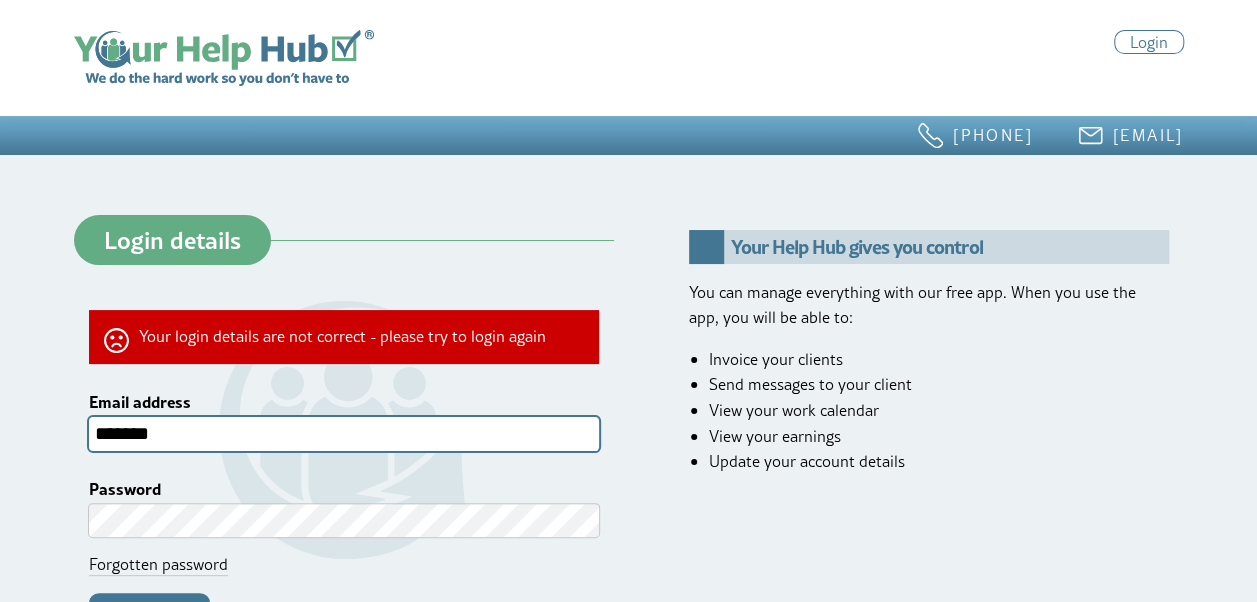 type on "**********" 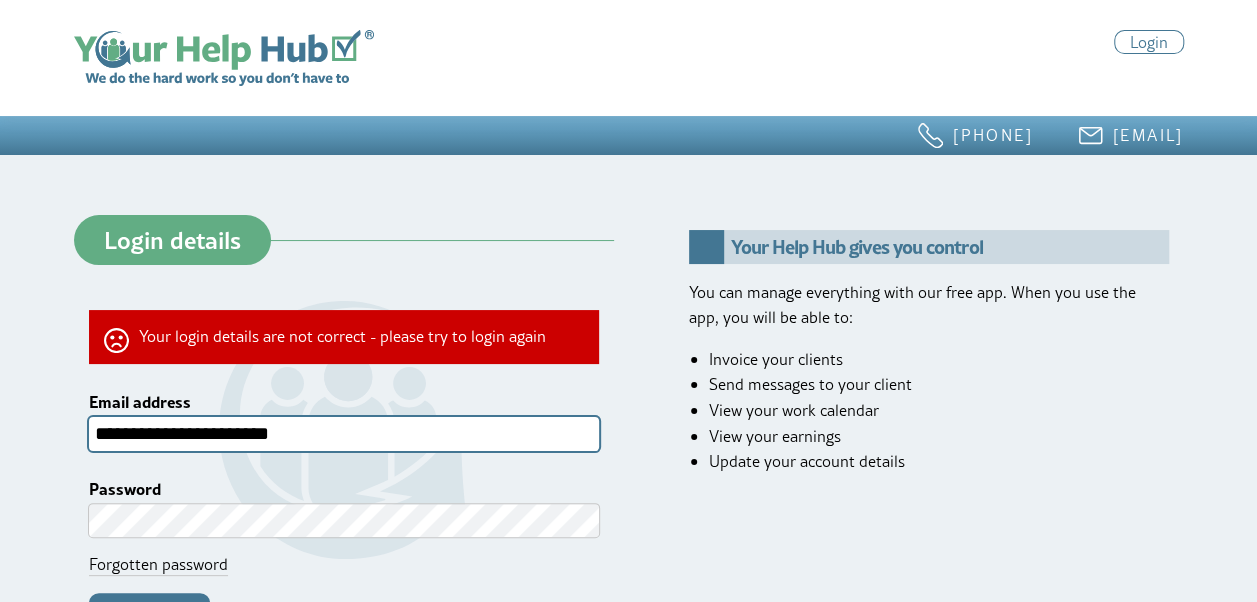 scroll, scrollTop: 0, scrollLeft: 0, axis: both 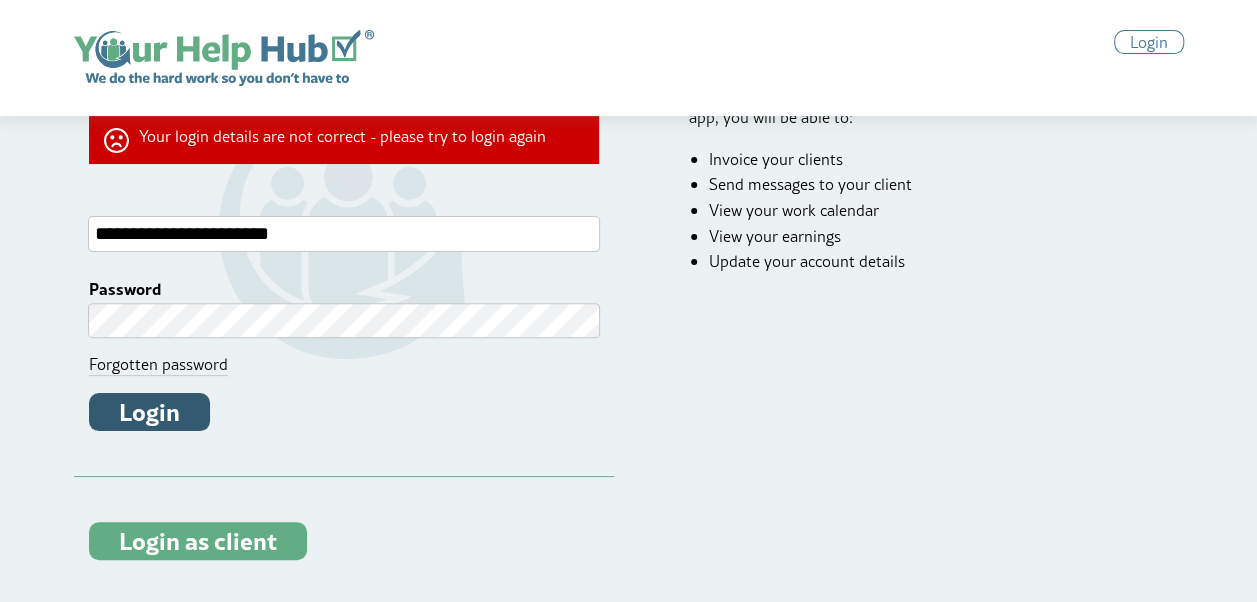click on "Login" at bounding box center (149, 412) 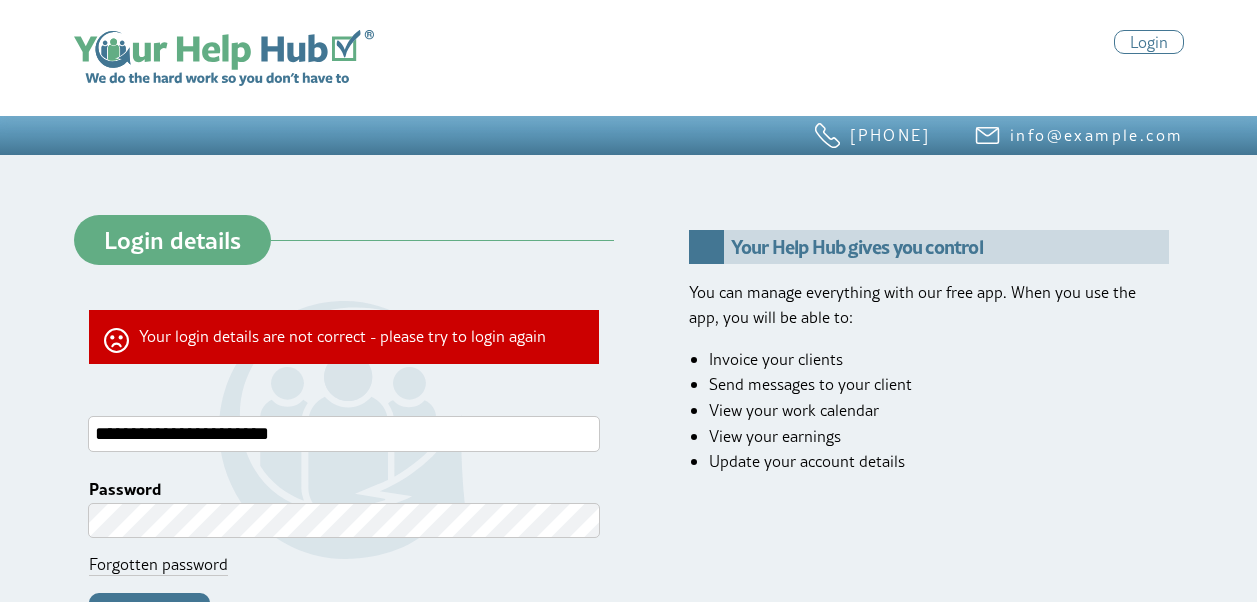 scroll, scrollTop: 0, scrollLeft: 0, axis: both 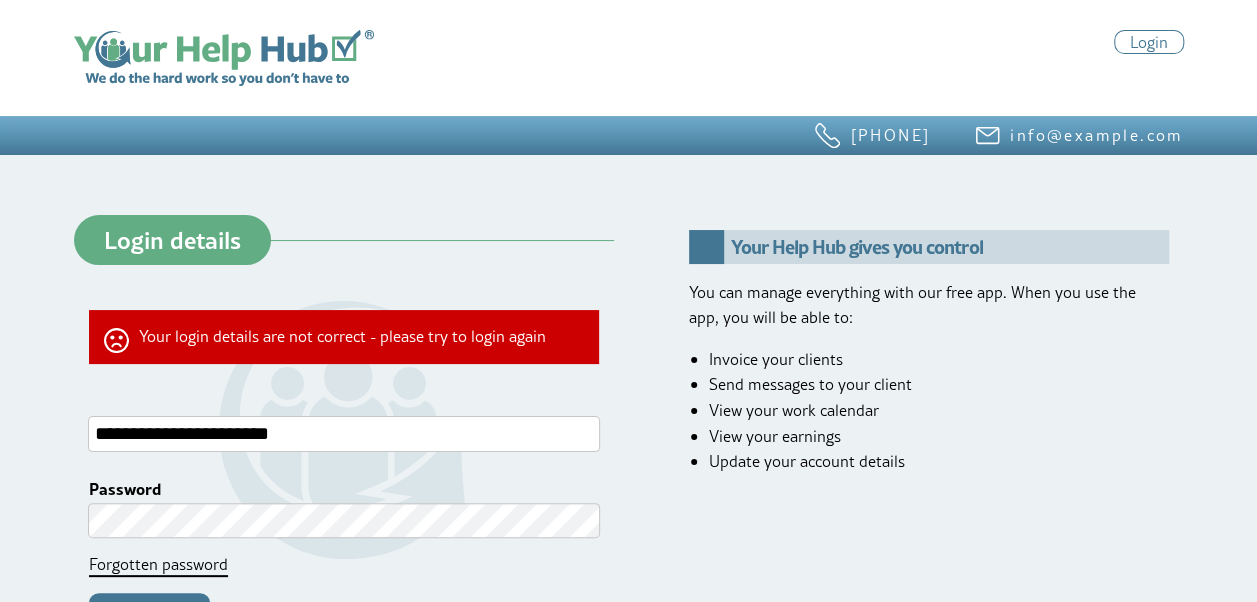 click on "Forgotten password" at bounding box center (158, 565) 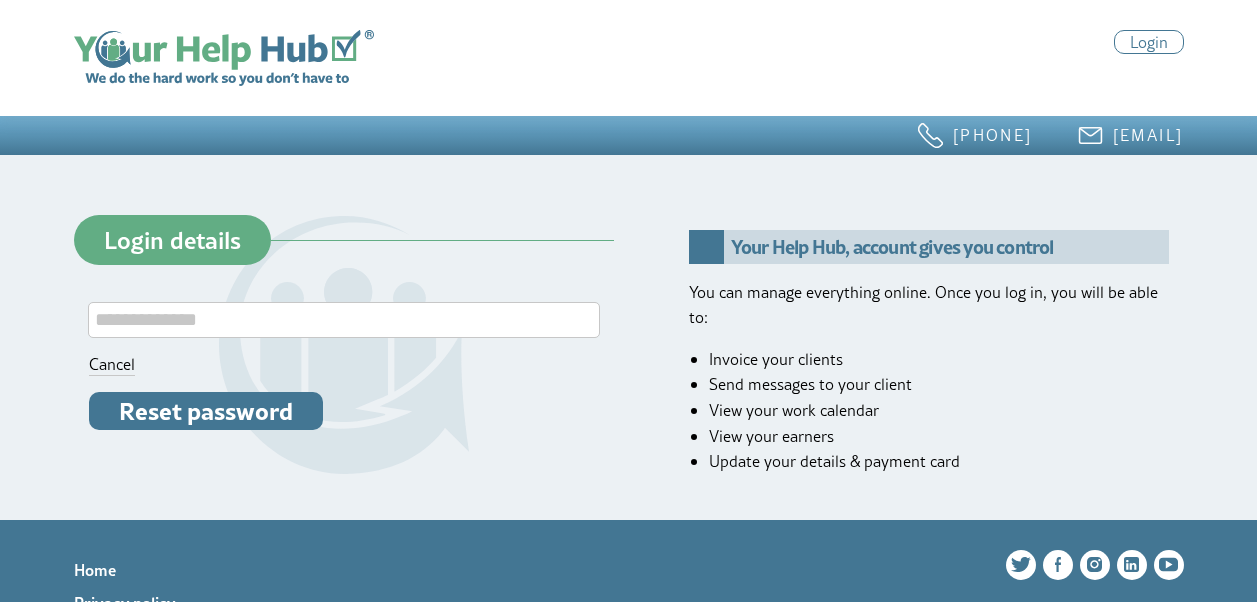 scroll, scrollTop: 0, scrollLeft: 0, axis: both 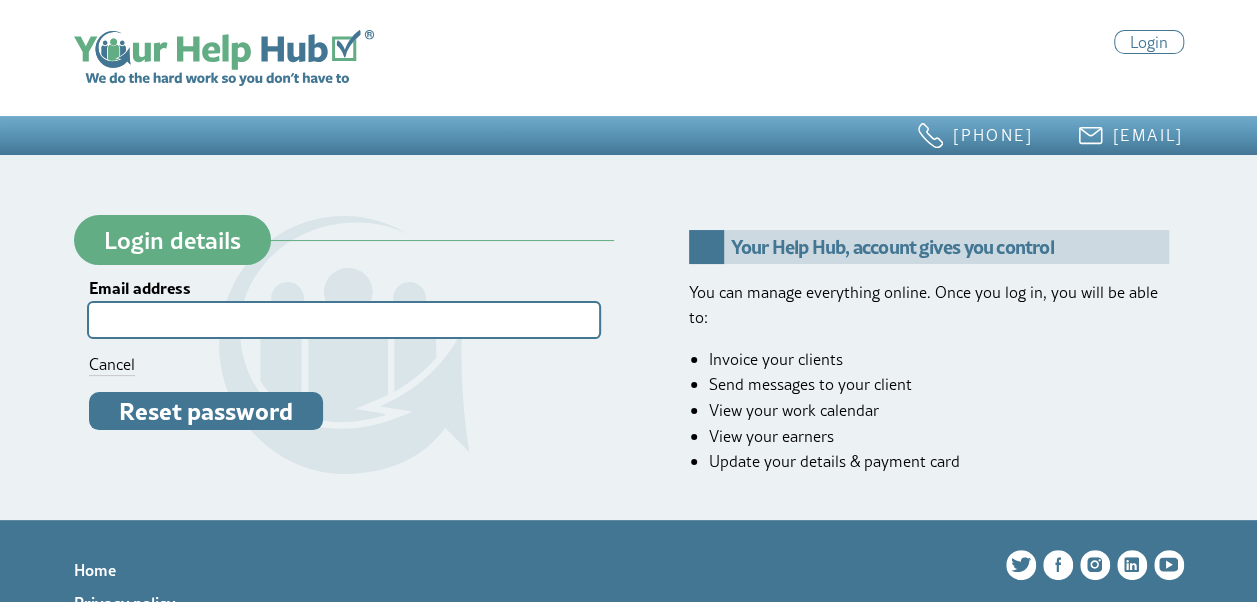 click on "Email address" at bounding box center (344, 319) 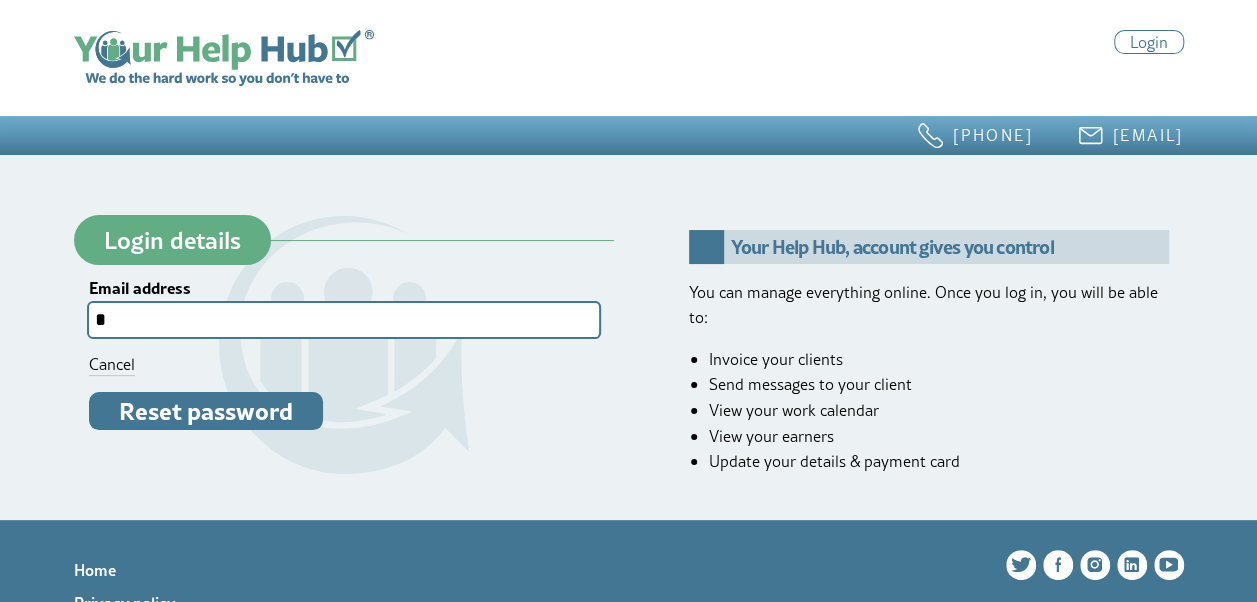 type on "**********" 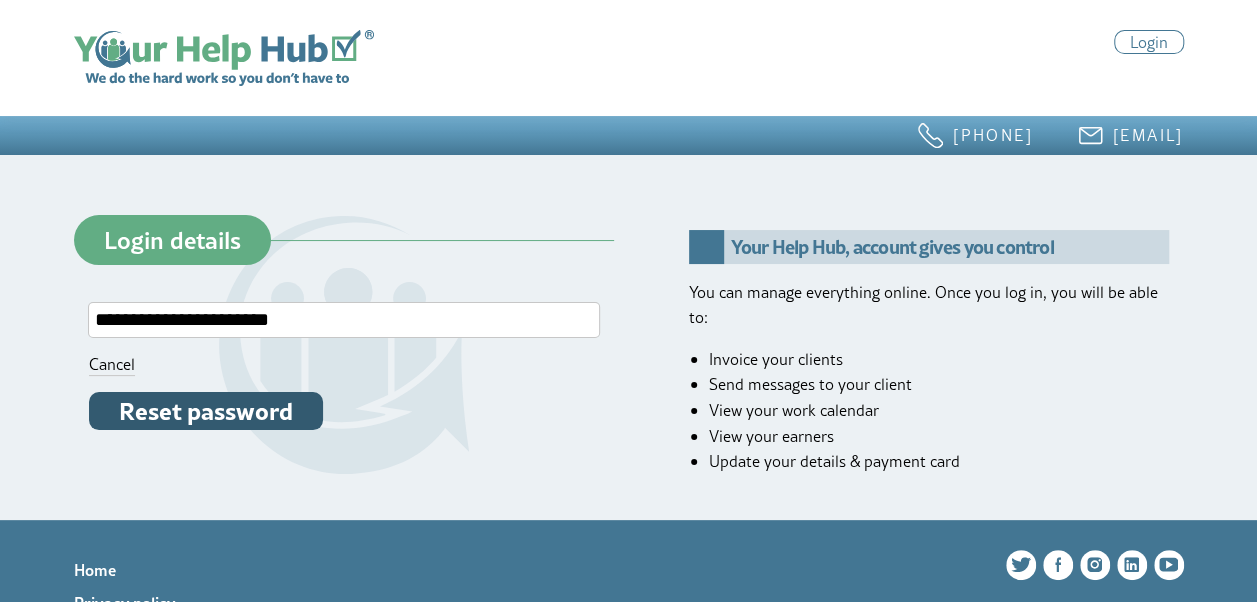 click on "Reset password" at bounding box center (206, 411) 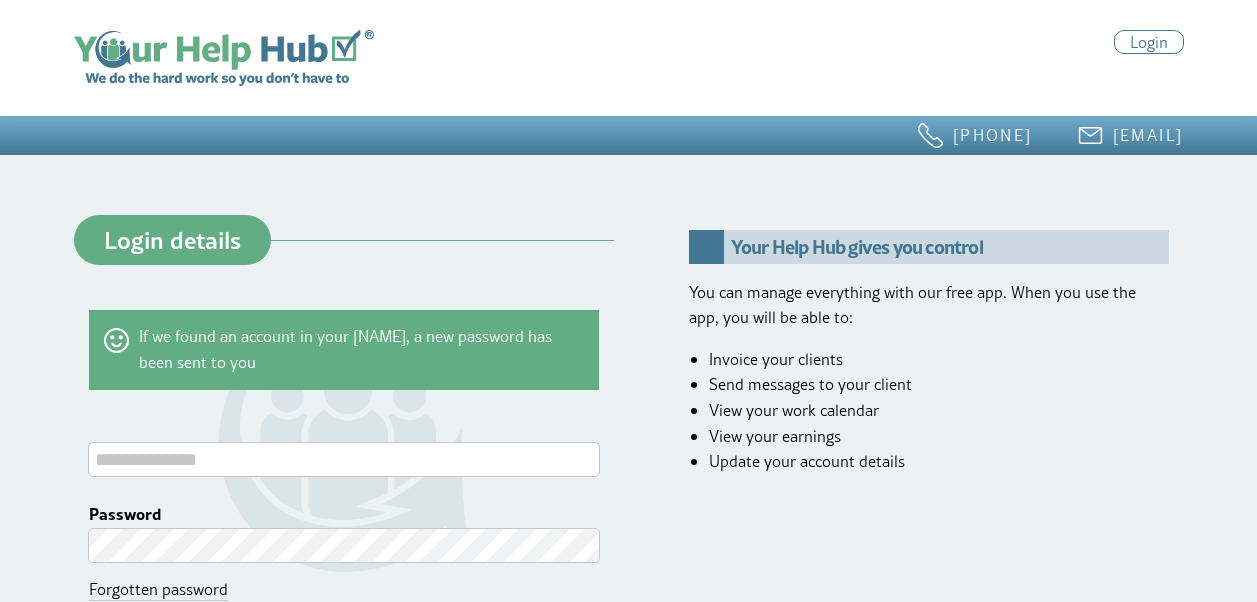 scroll, scrollTop: 0, scrollLeft: 0, axis: both 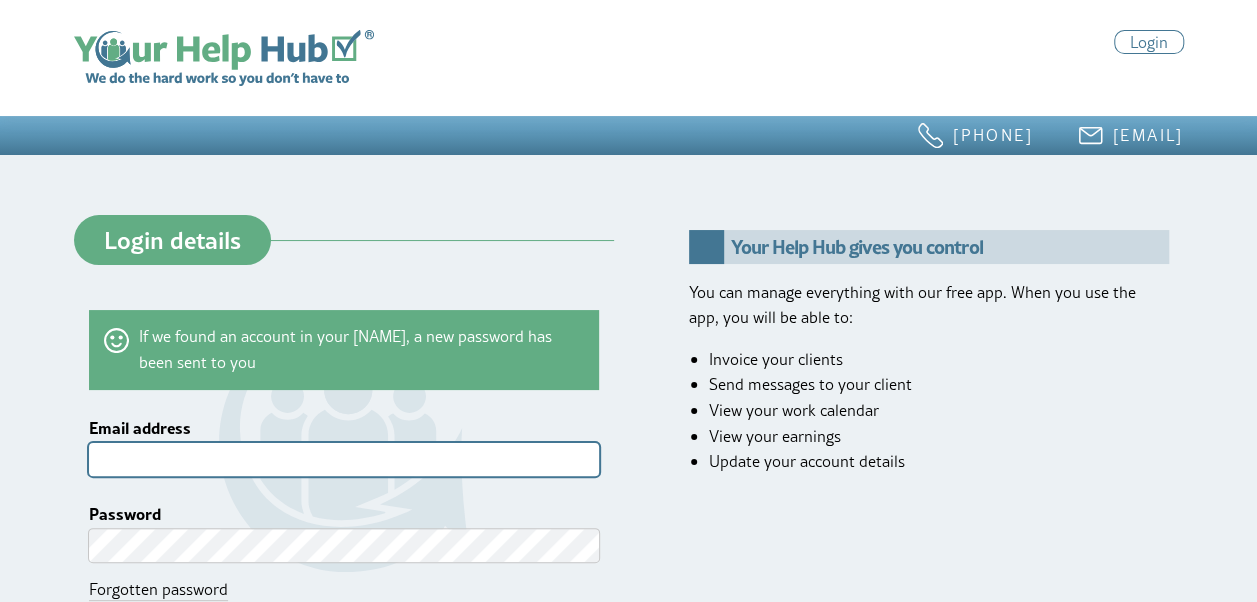 click on "Email address" at bounding box center (344, 459) 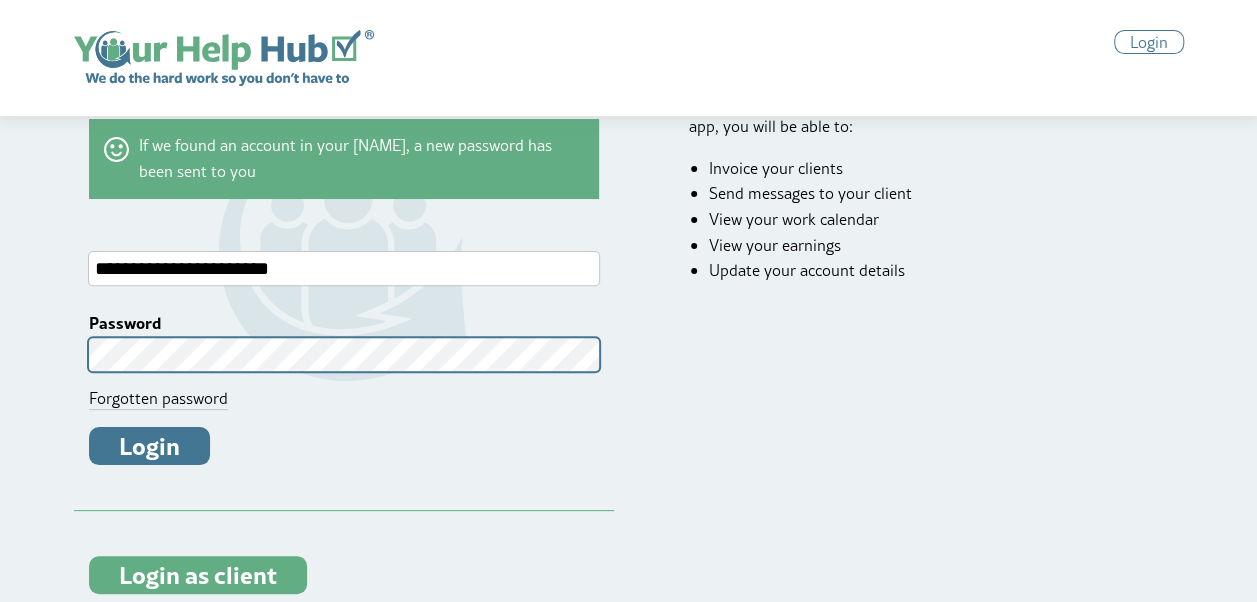 scroll, scrollTop: 200, scrollLeft: 0, axis: vertical 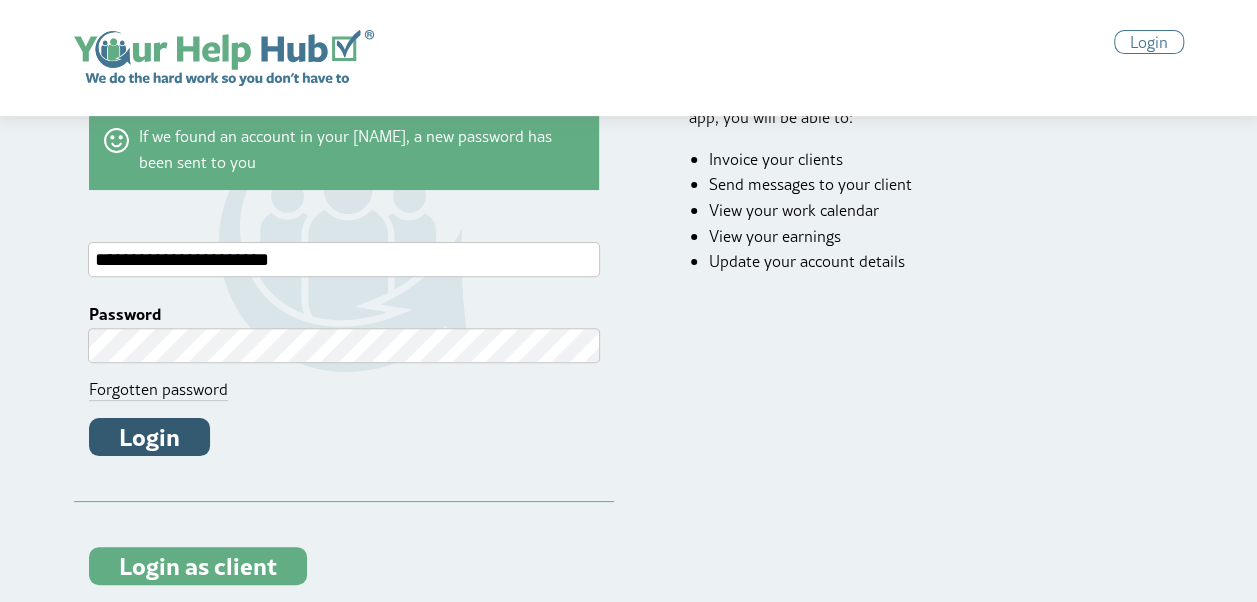 click on "Login" at bounding box center [149, 437] 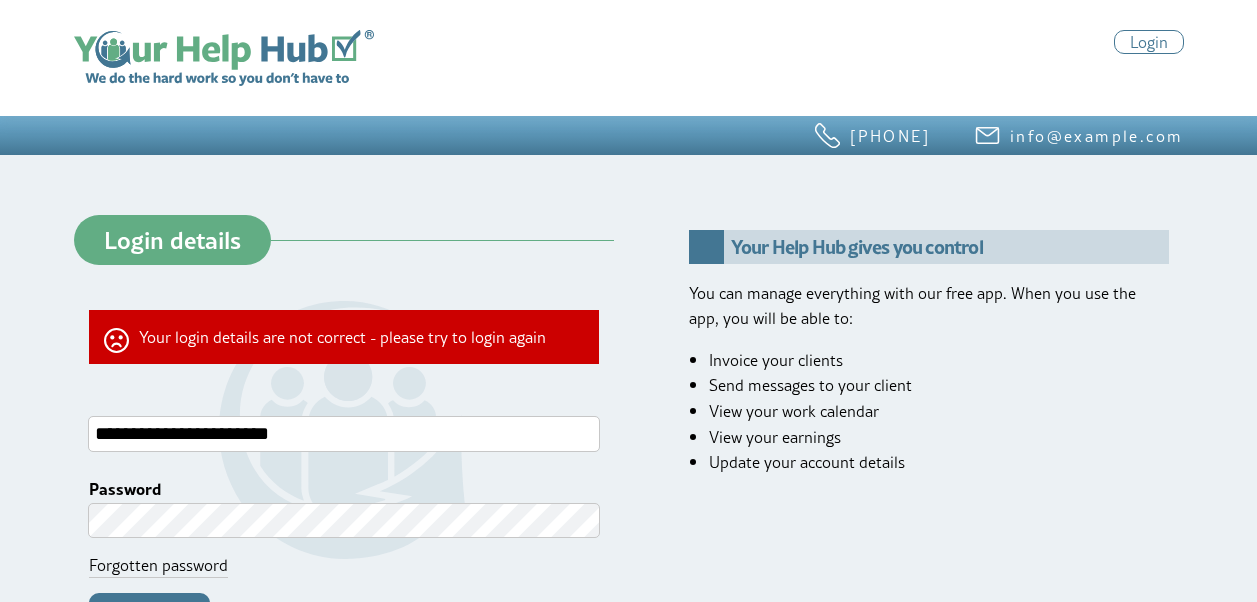 scroll, scrollTop: 0, scrollLeft: 0, axis: both 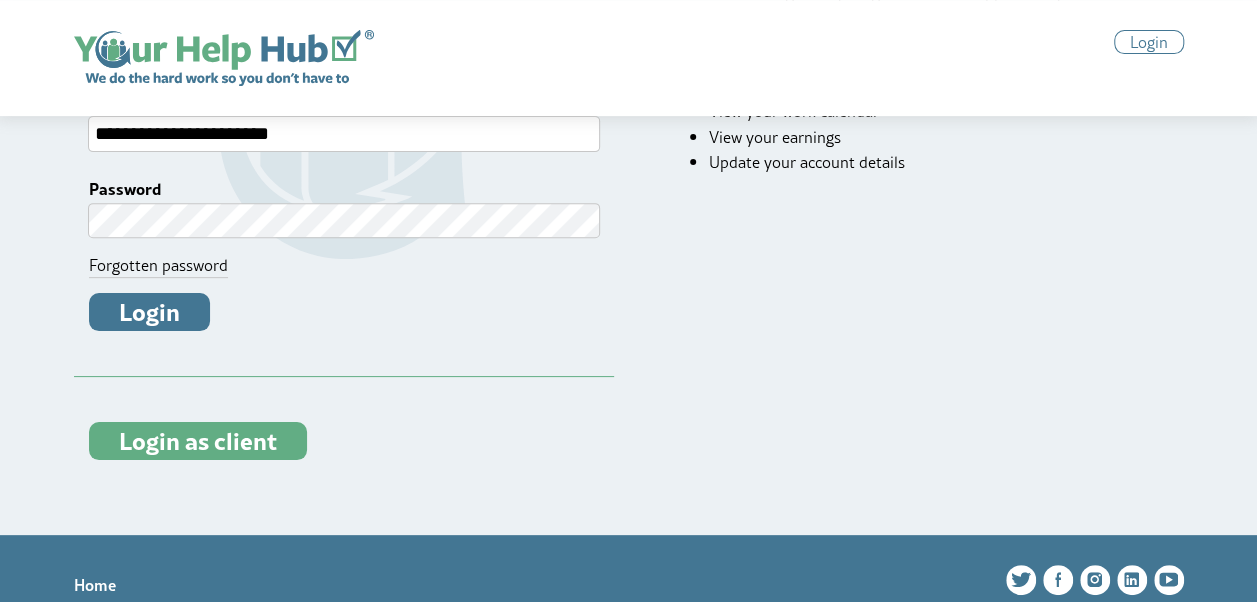 click on "Login as client" at bounding box center [198, 441] 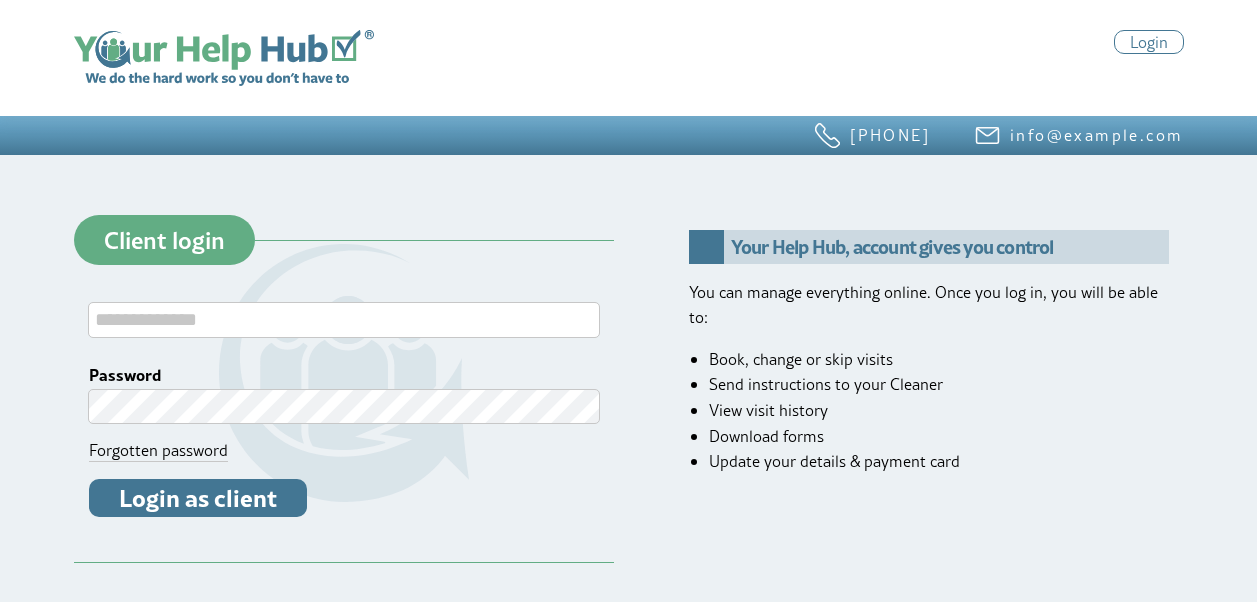 scroll, scrollTop: 0, scrollLeft: 0, axis: both 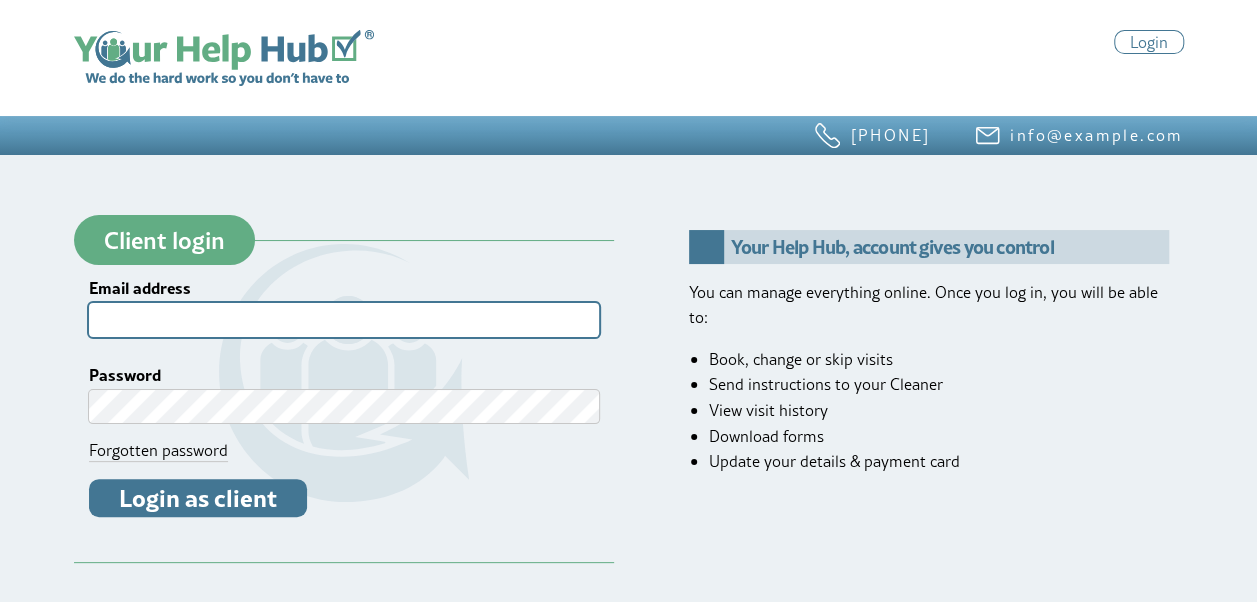 click on "Email address" at bounding box center (344, 319) 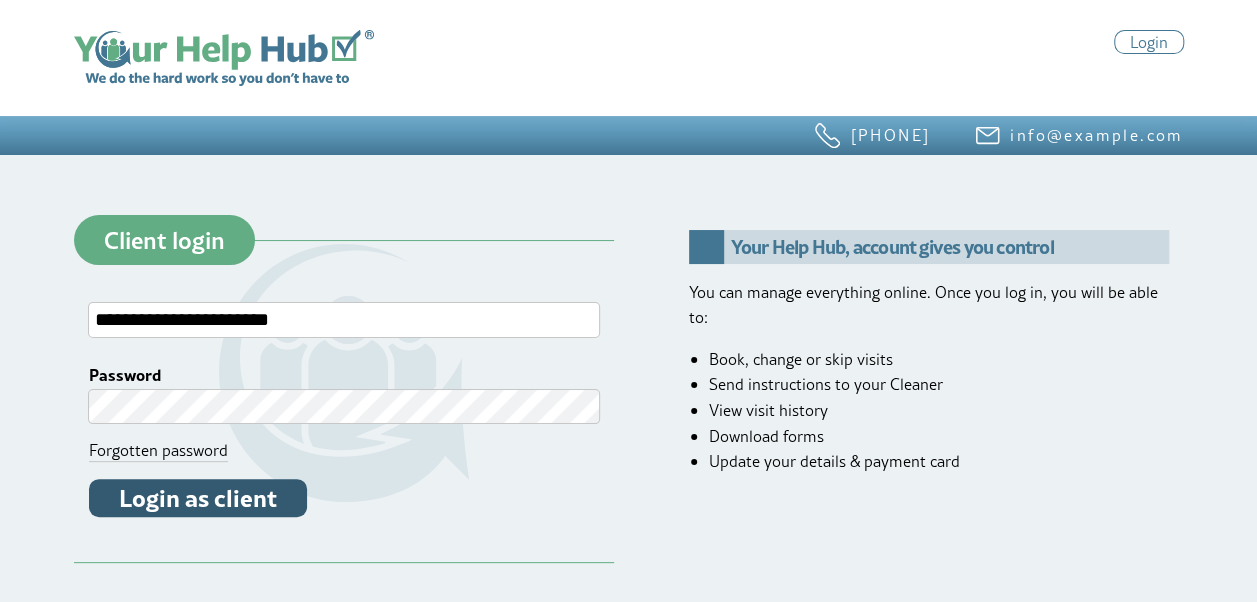 click on "Login as client" at bounding box center (198, 498) 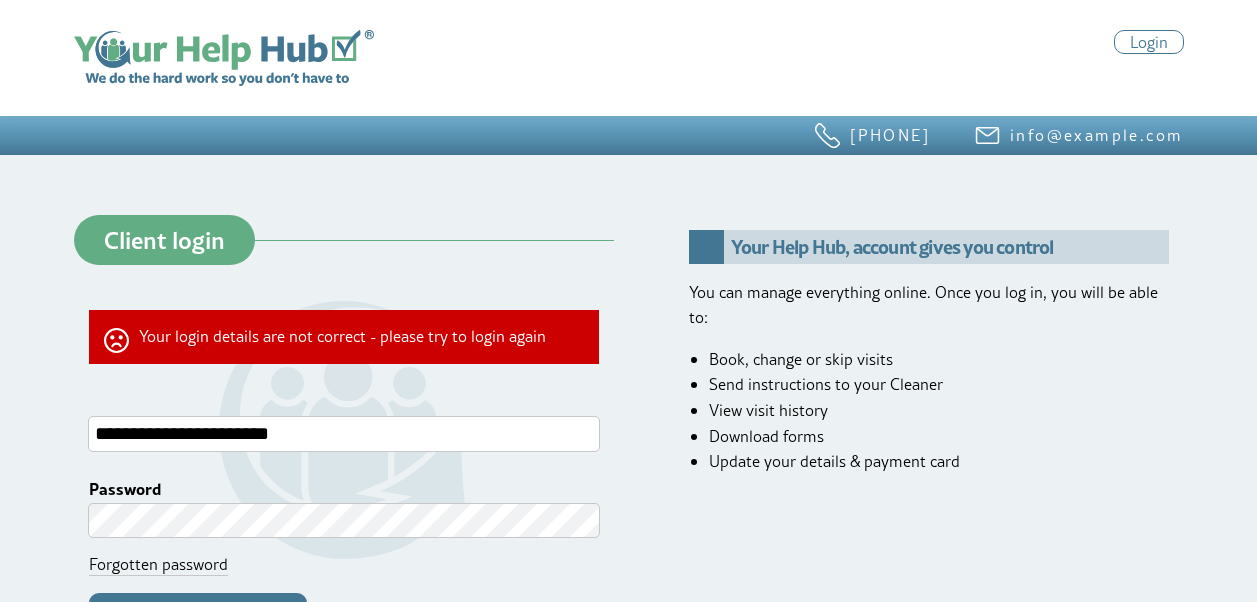 scroll, scrollTop: 0, scrollLeft: 0, axis: both 